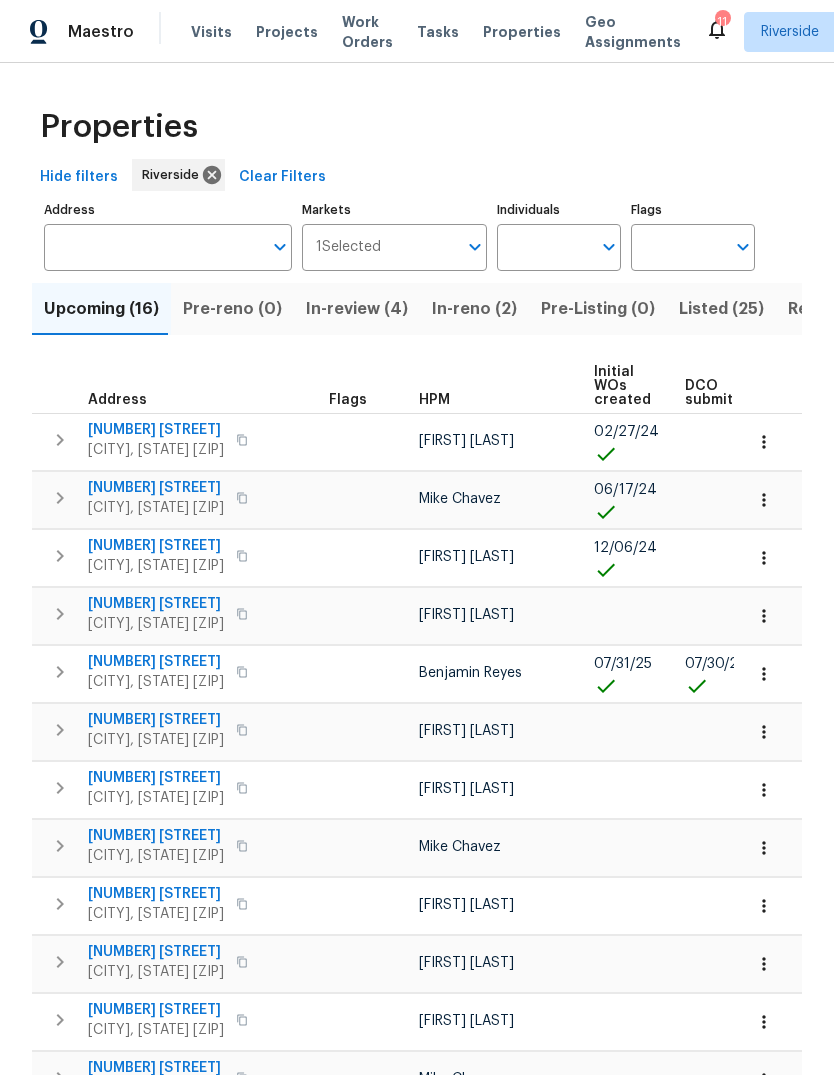 scroll, scrollTop: -28, scrollLeft: 0, axis: vertical 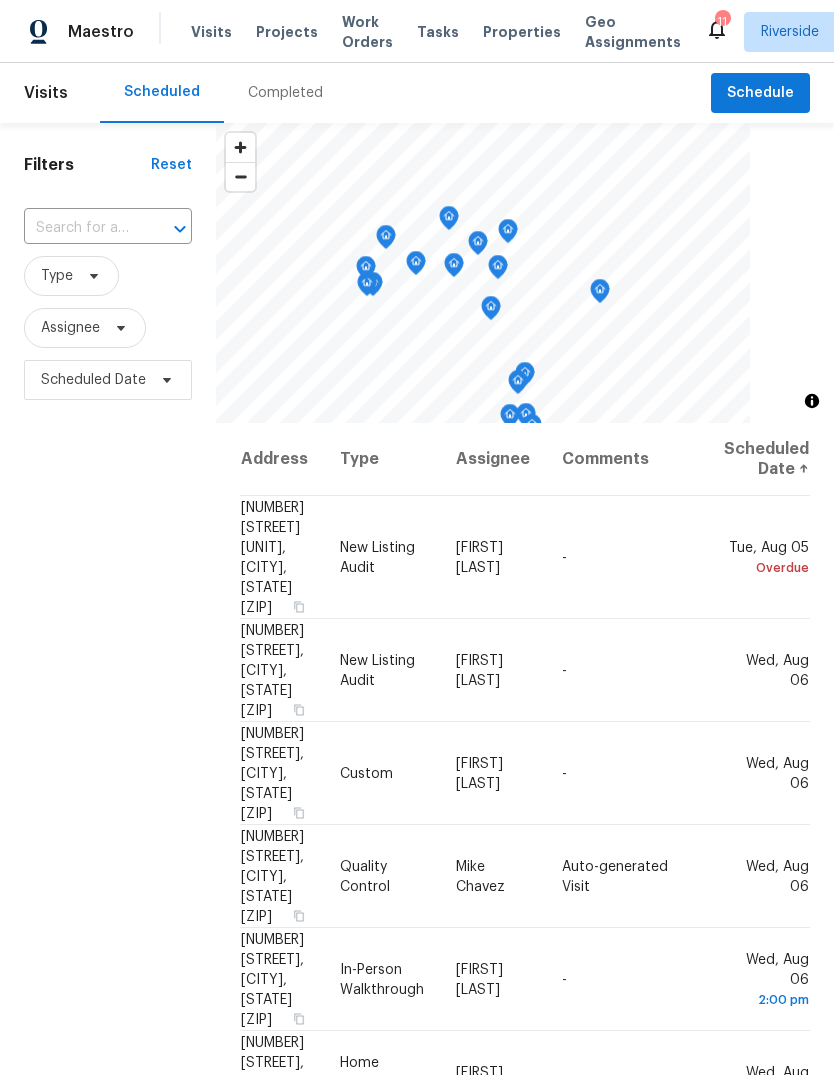 click on "Completed" at bounding box center [285, 93] 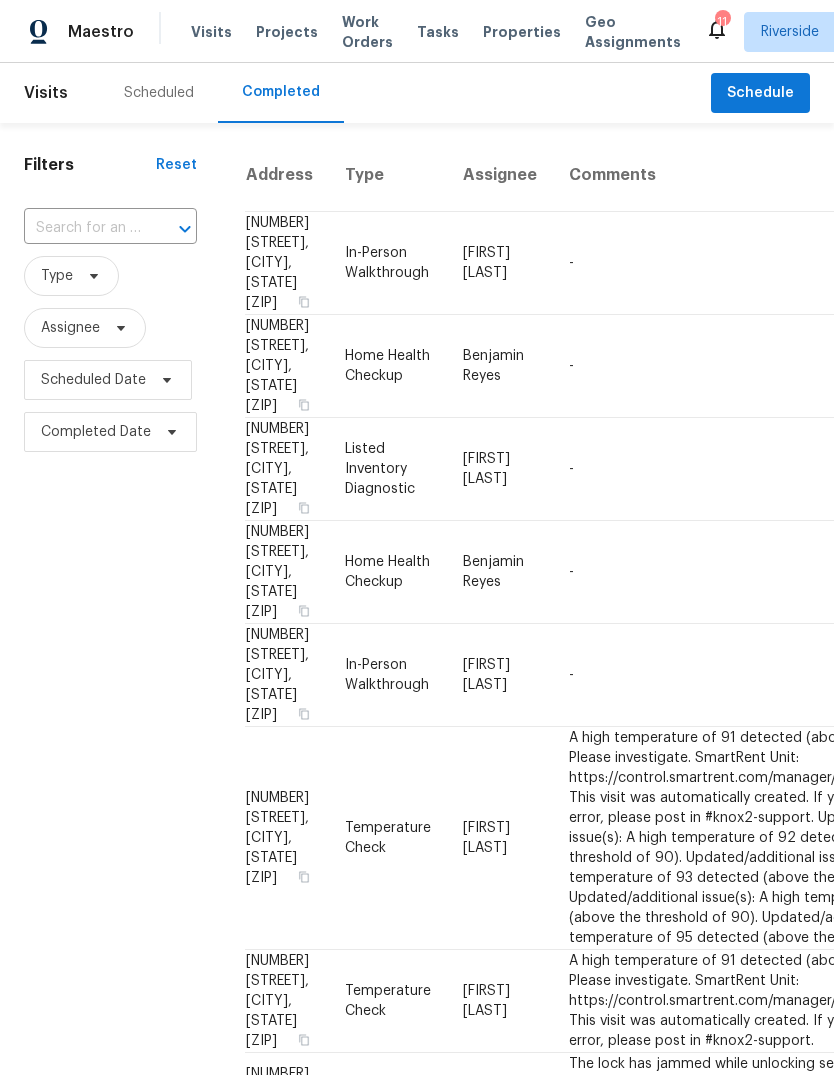 click on "-" at bounding box center [784, 469] 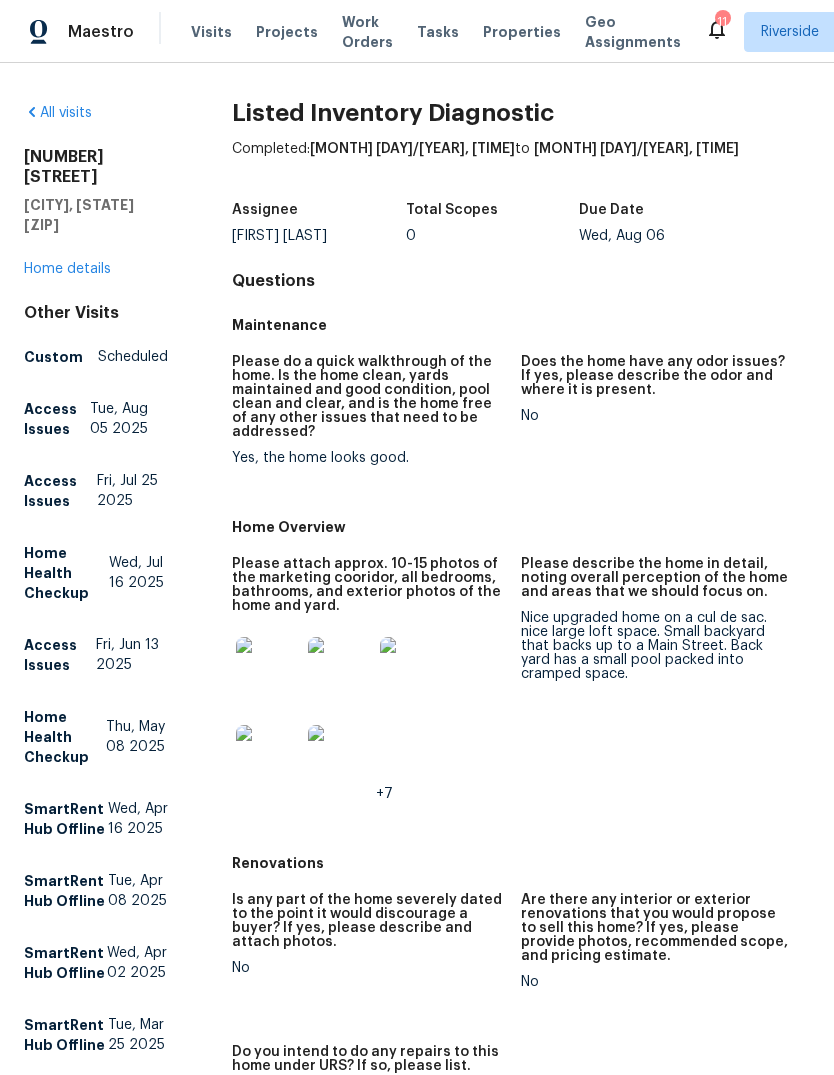 scroll, scrollTop: 0, scrollLeft: 0, axis: both 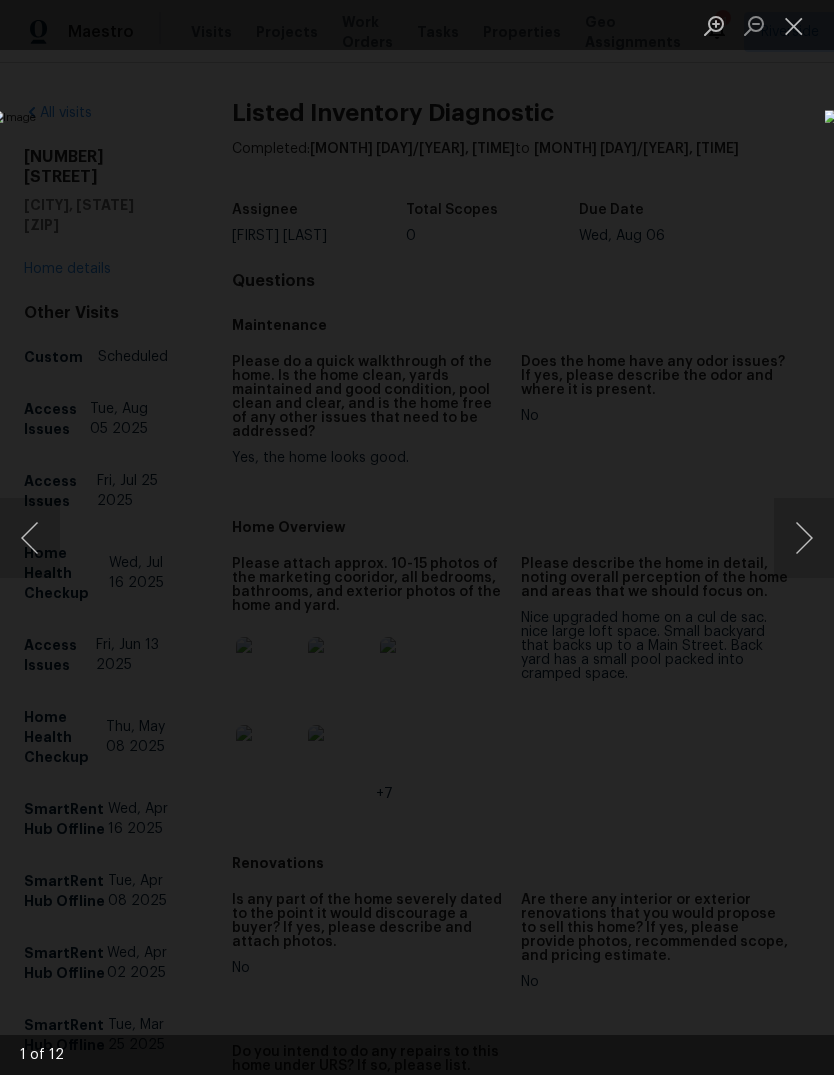 click at bounding box center [804, 538] 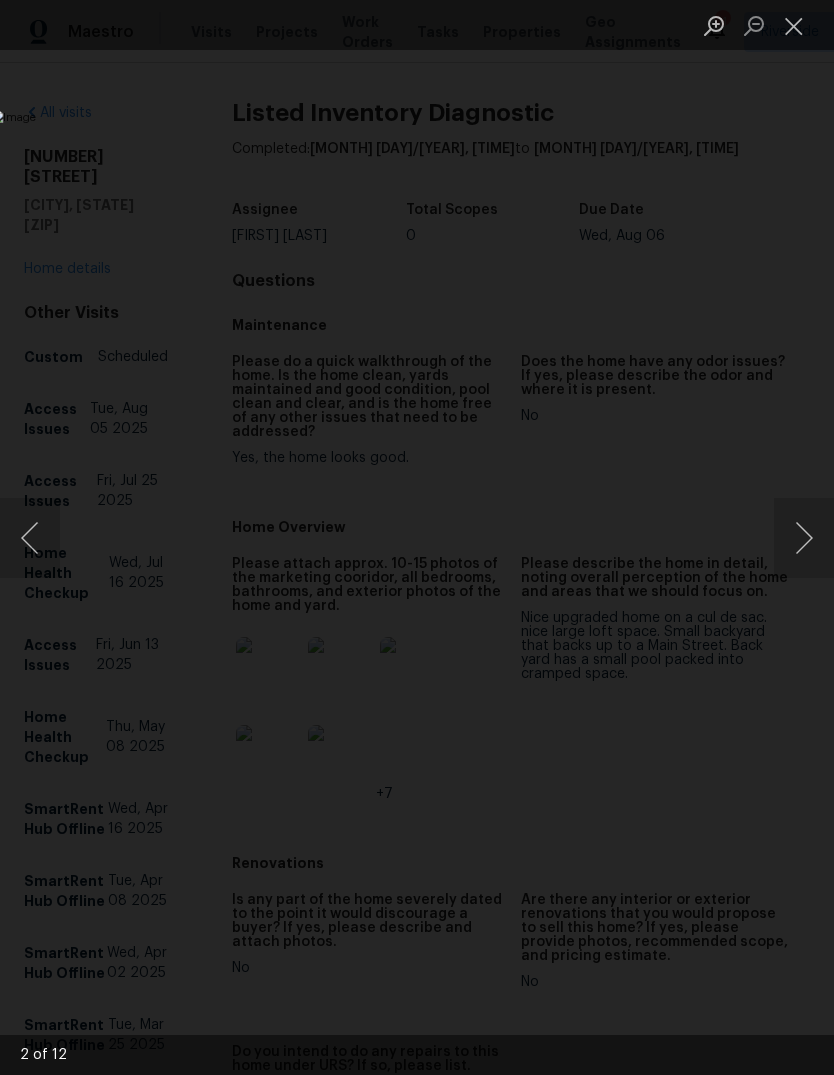 click at bounding box center [804, 538] 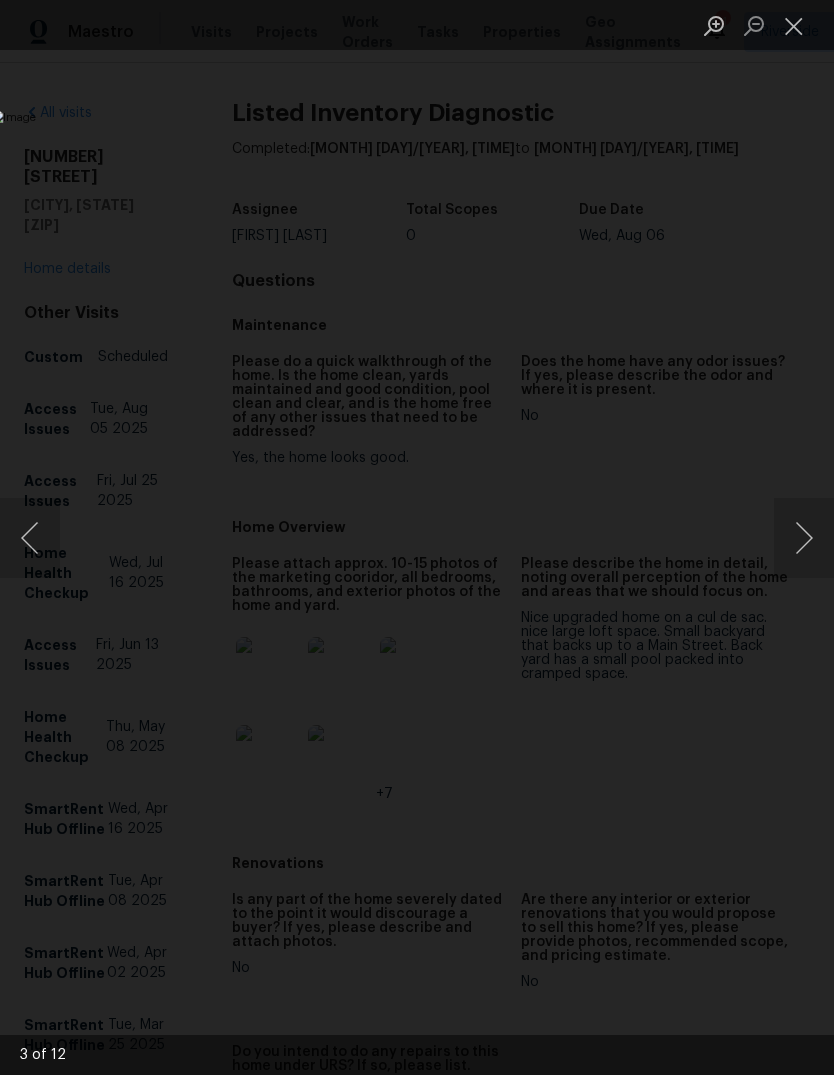 click at bounding box center [804, 538] 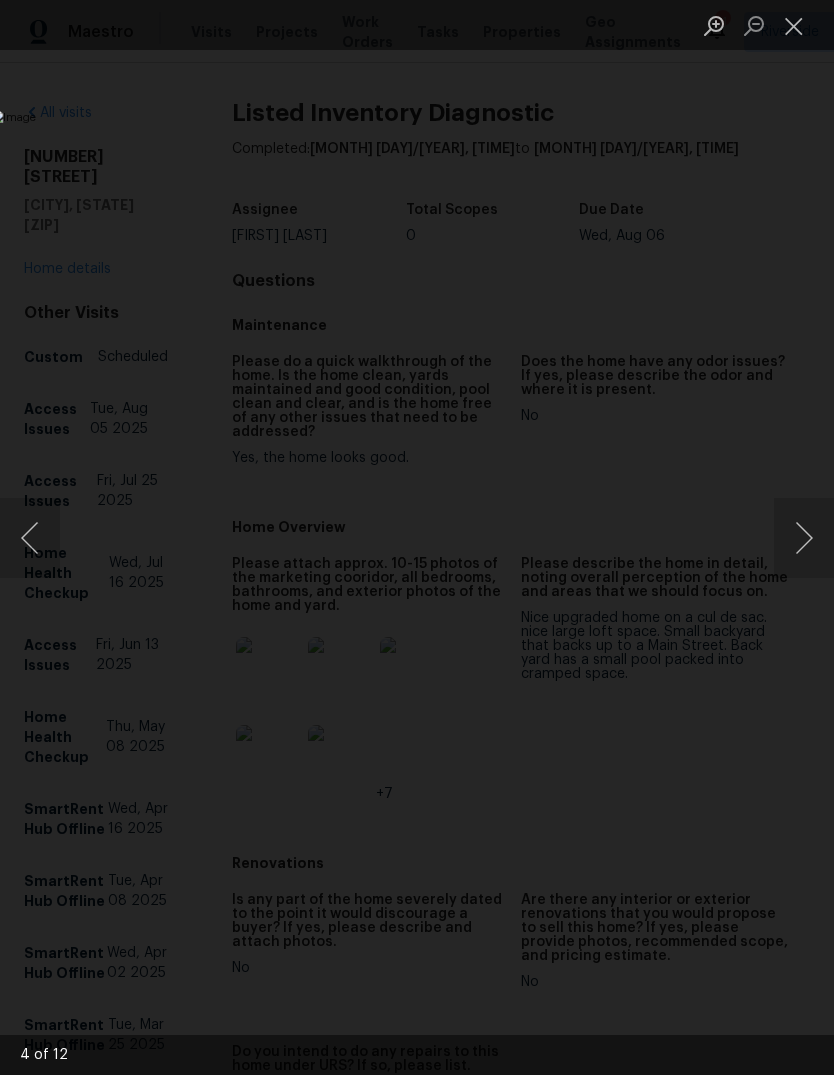 click at bounding box center (804, 538) 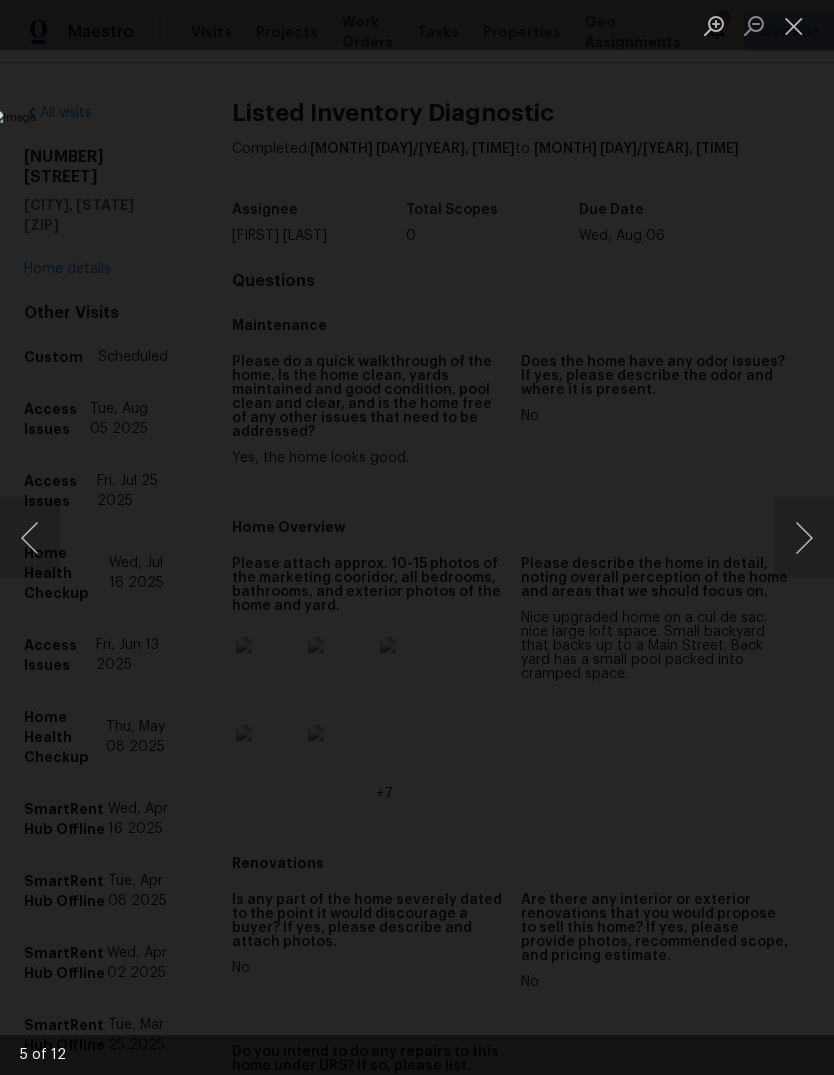click at bounding box center [804, 538] 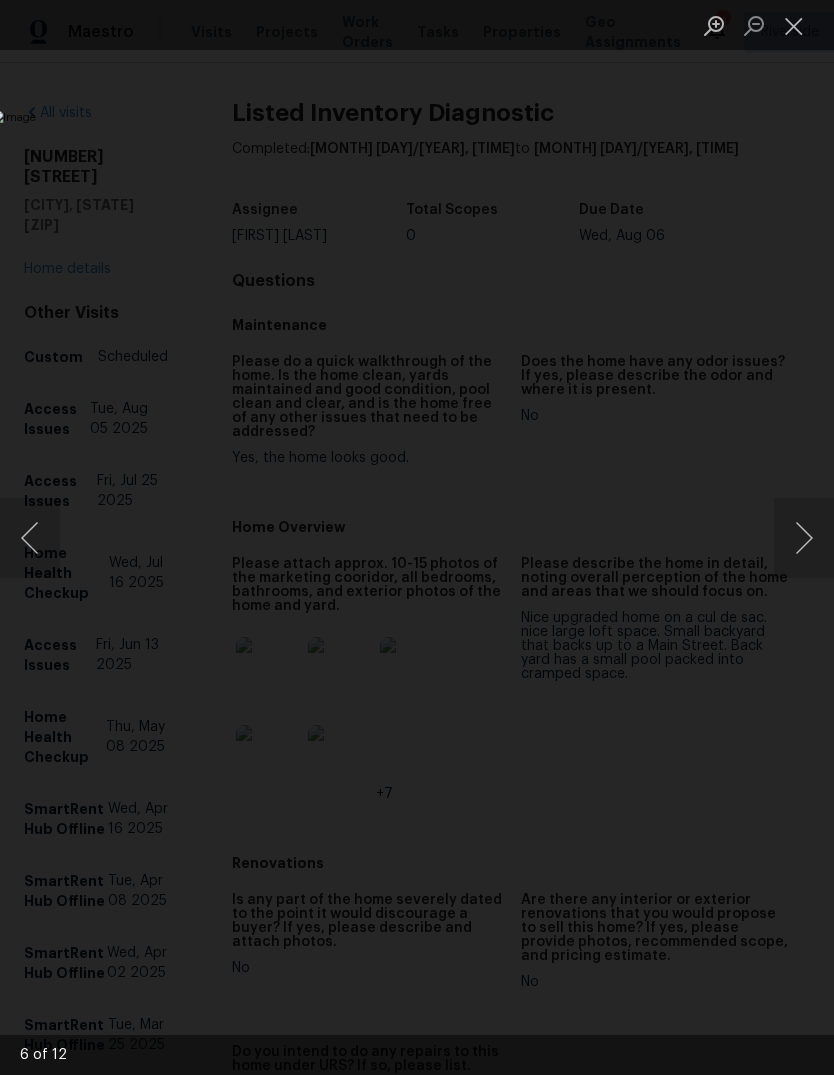 click at bounding box center [804, 538] 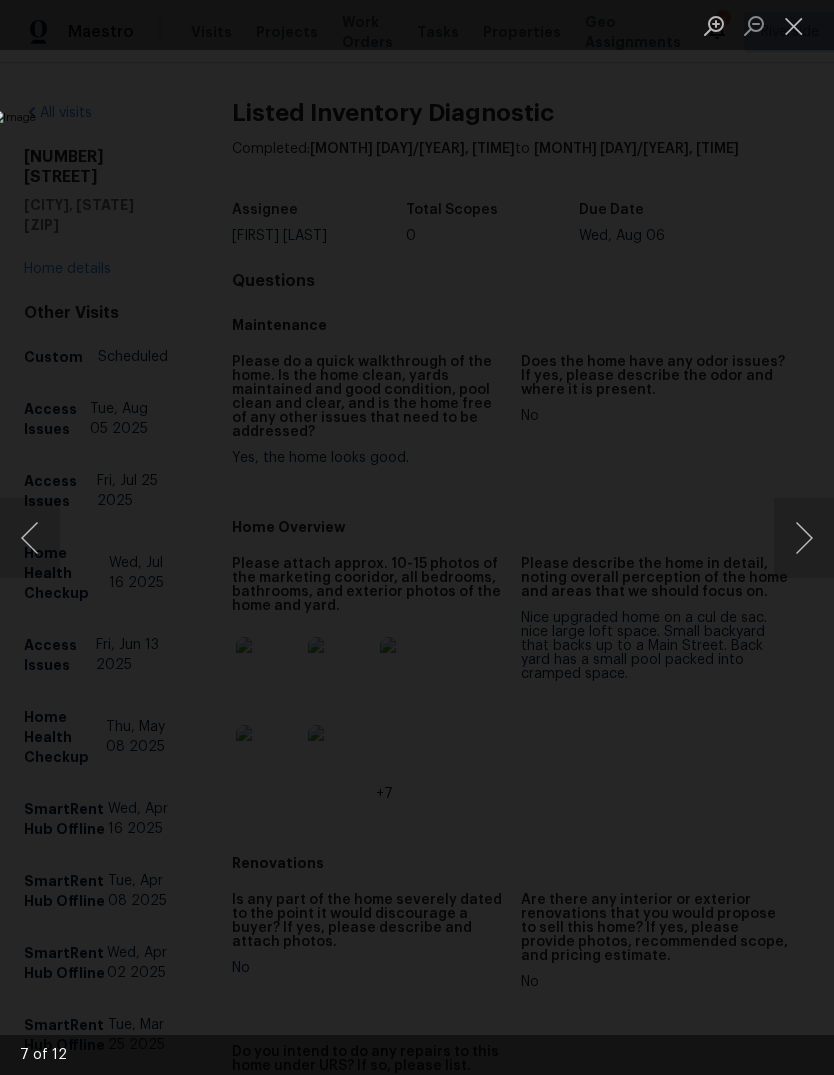click at bounding box center [804, 538] 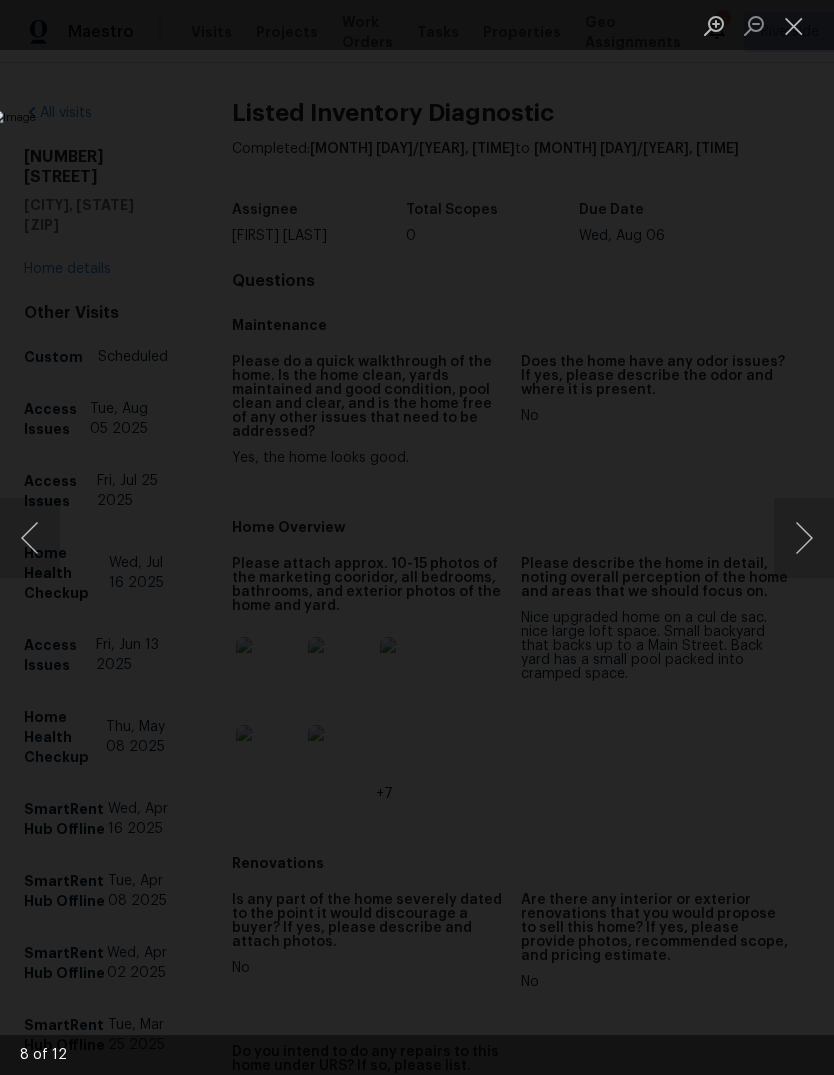 click at bounding box center (804, 538) 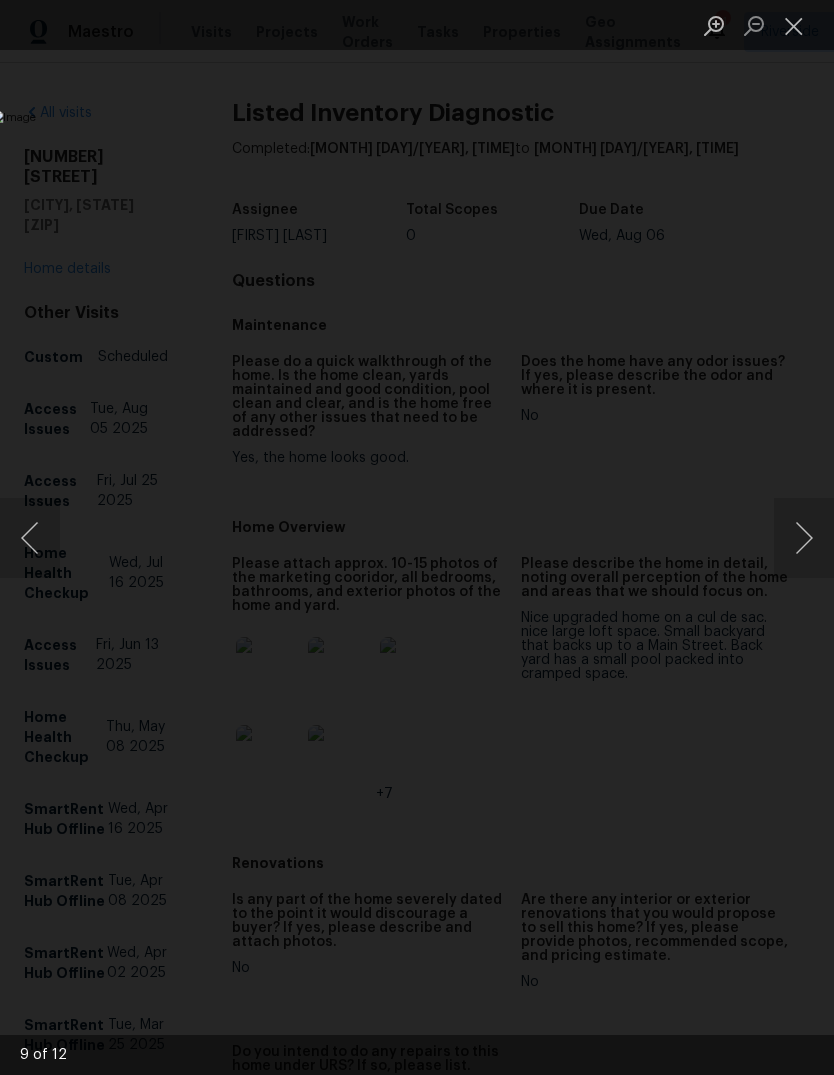 click at bounding box center (804, 538) 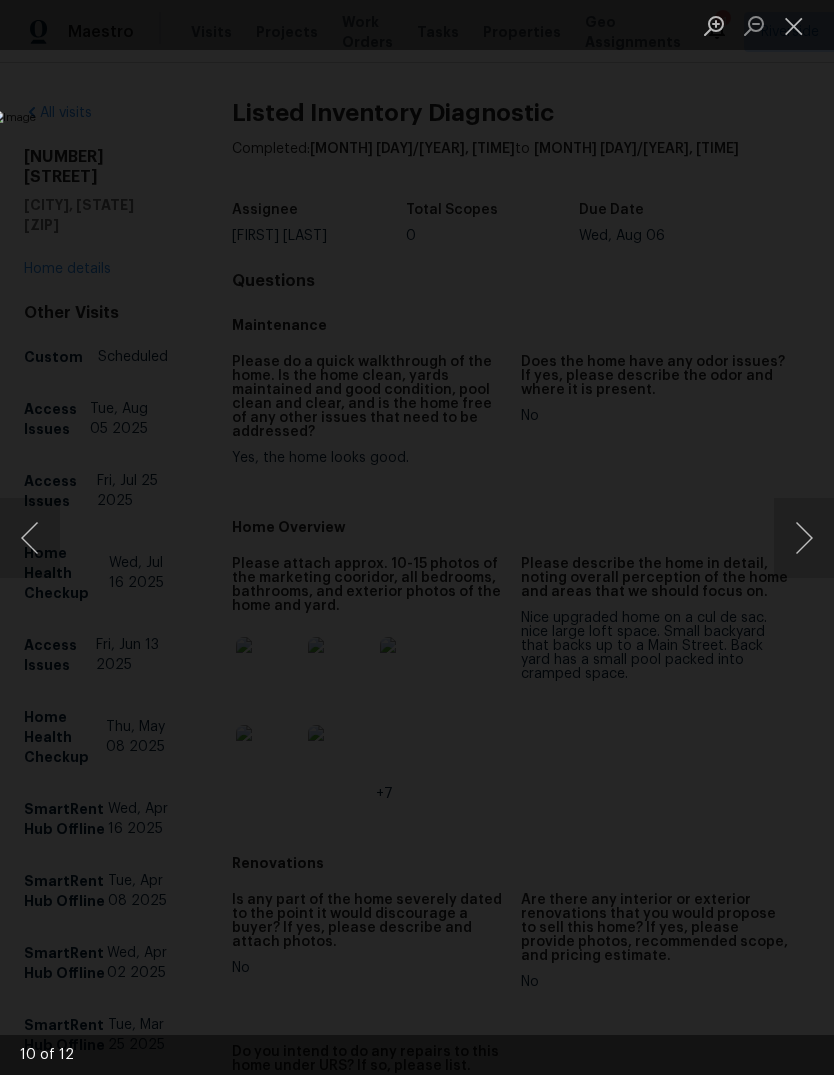 click at bounding box center (804, 538) 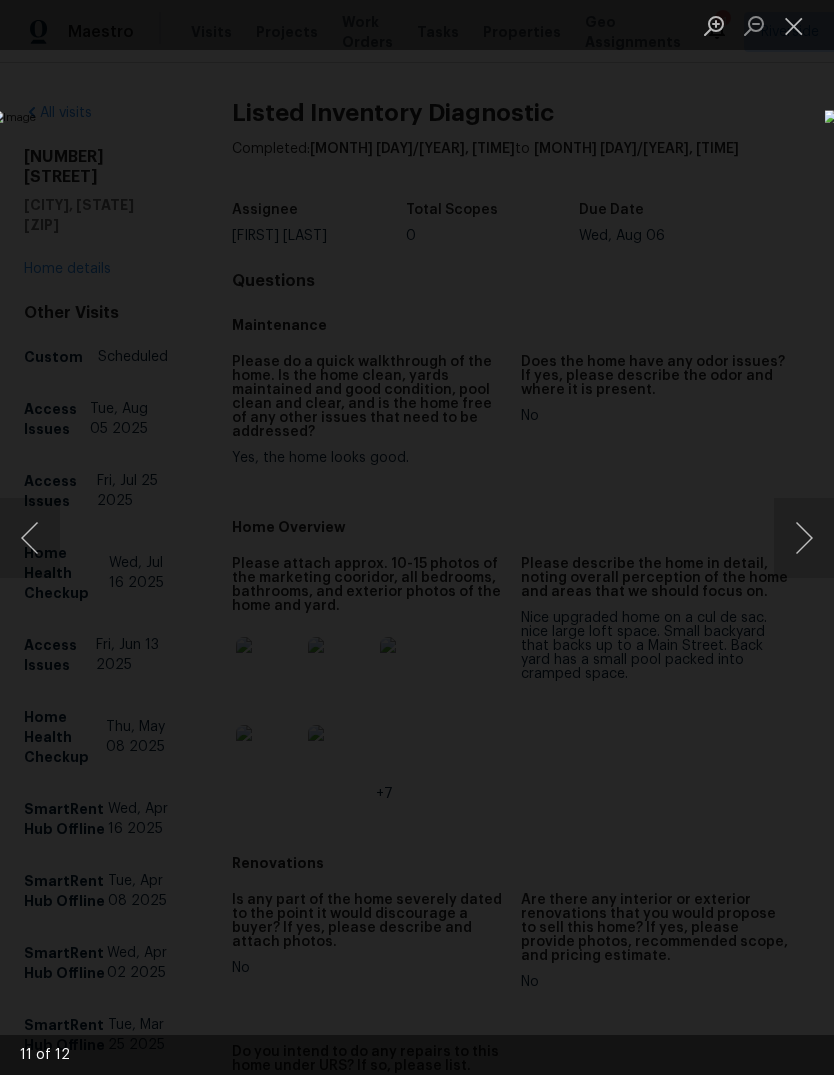 click at bounding box center (804, 538) 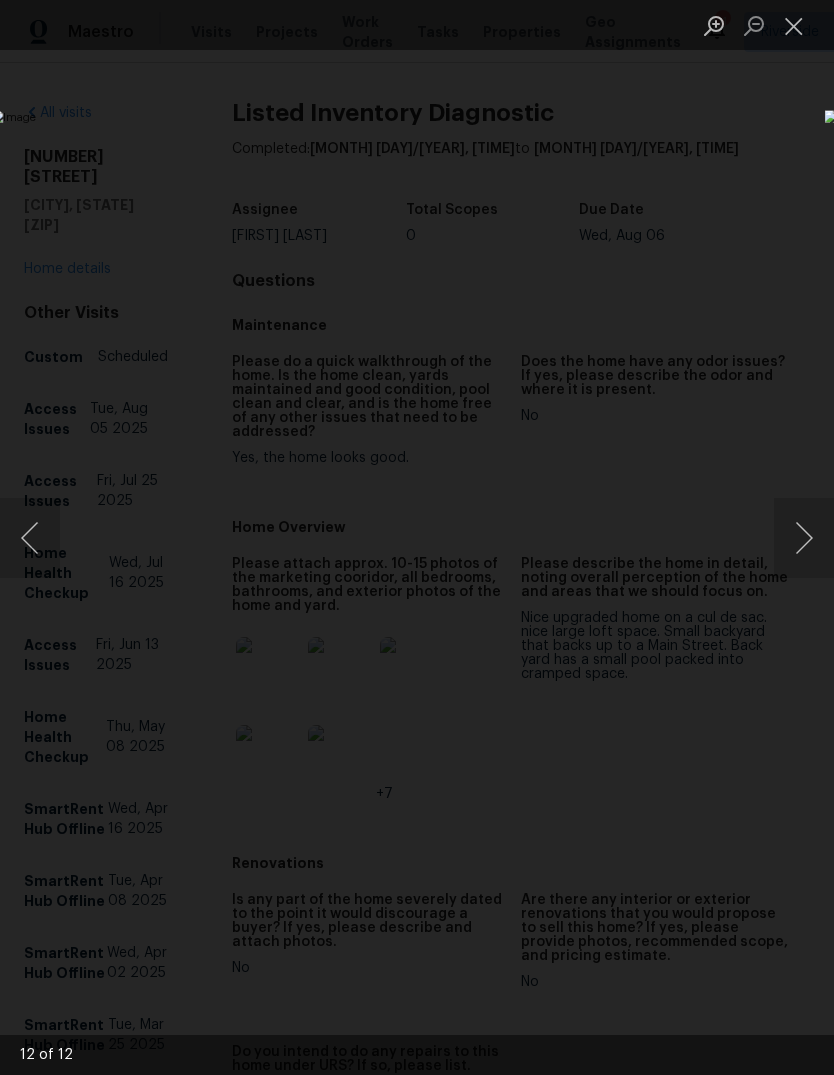 click at bounding box center [804, 538] 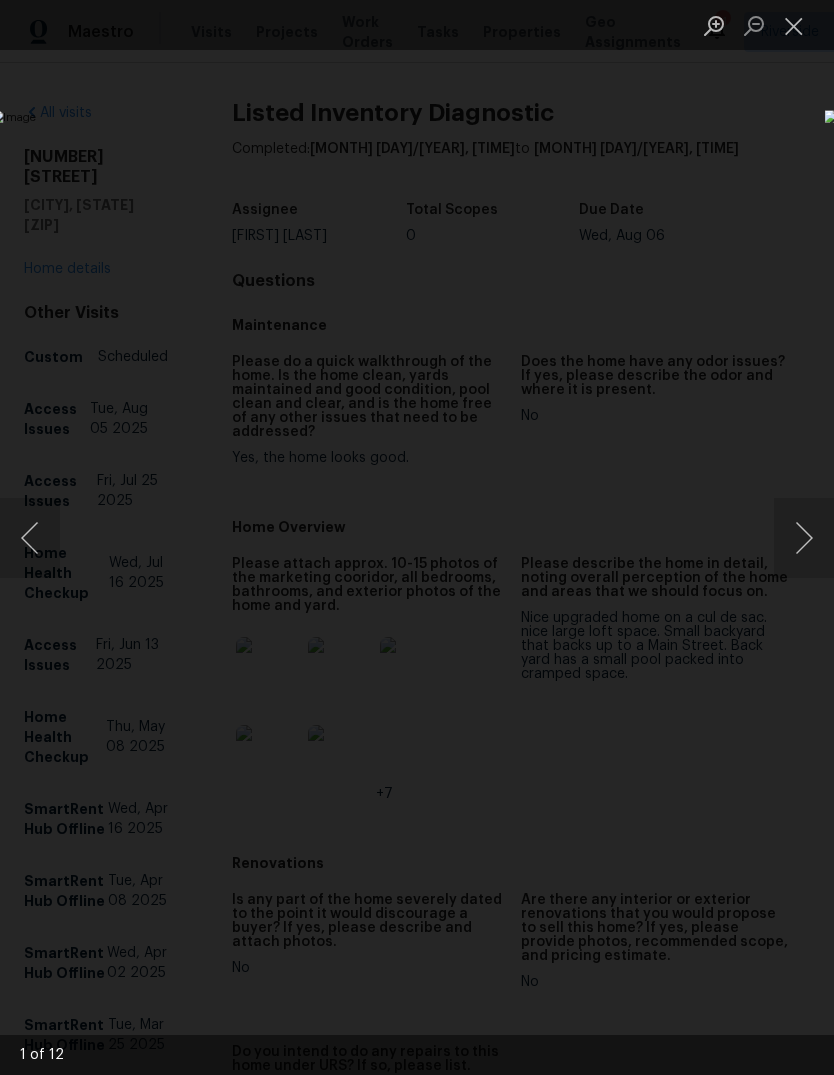 click at bounding box center [804, 538] 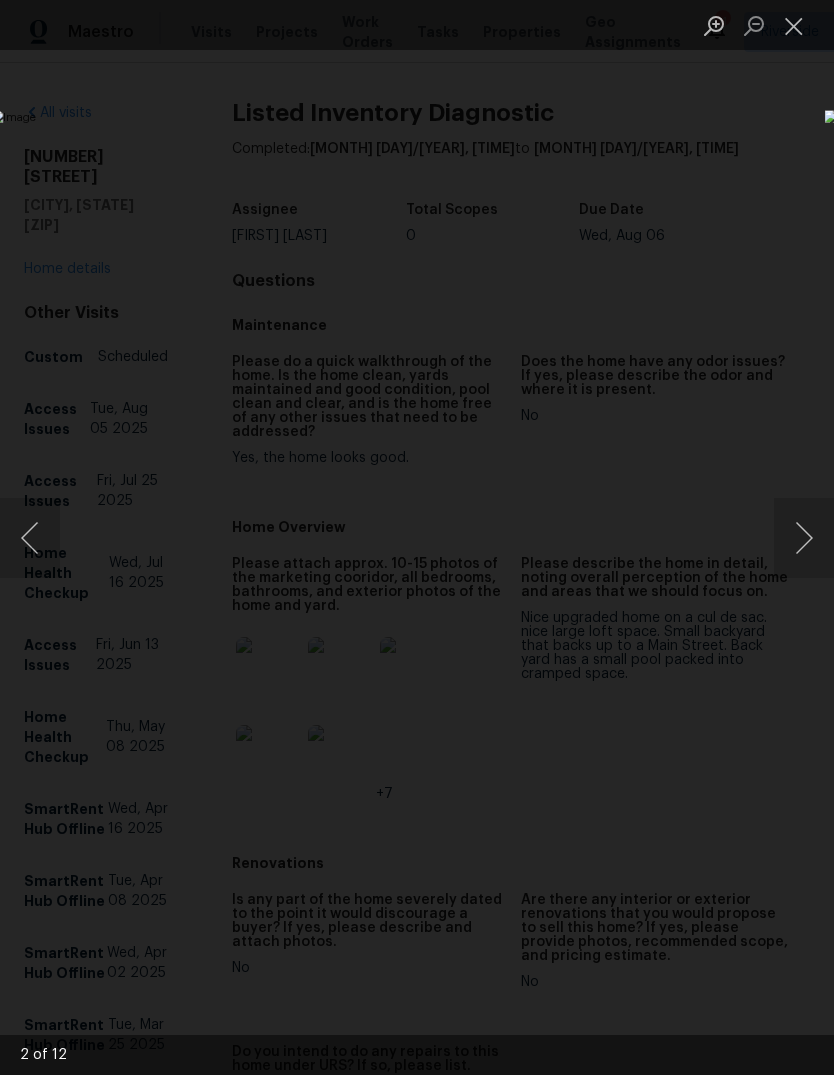click at bounding box center [804, 538] 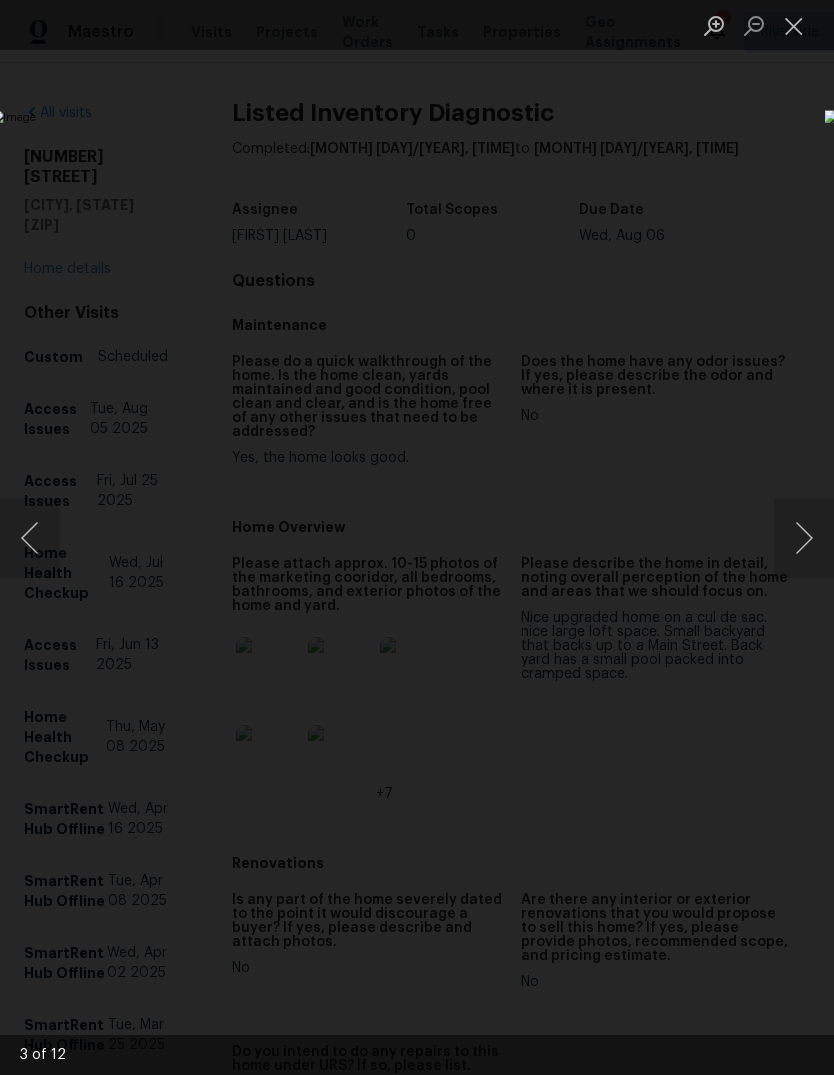 click at bounding box center (804, 538) 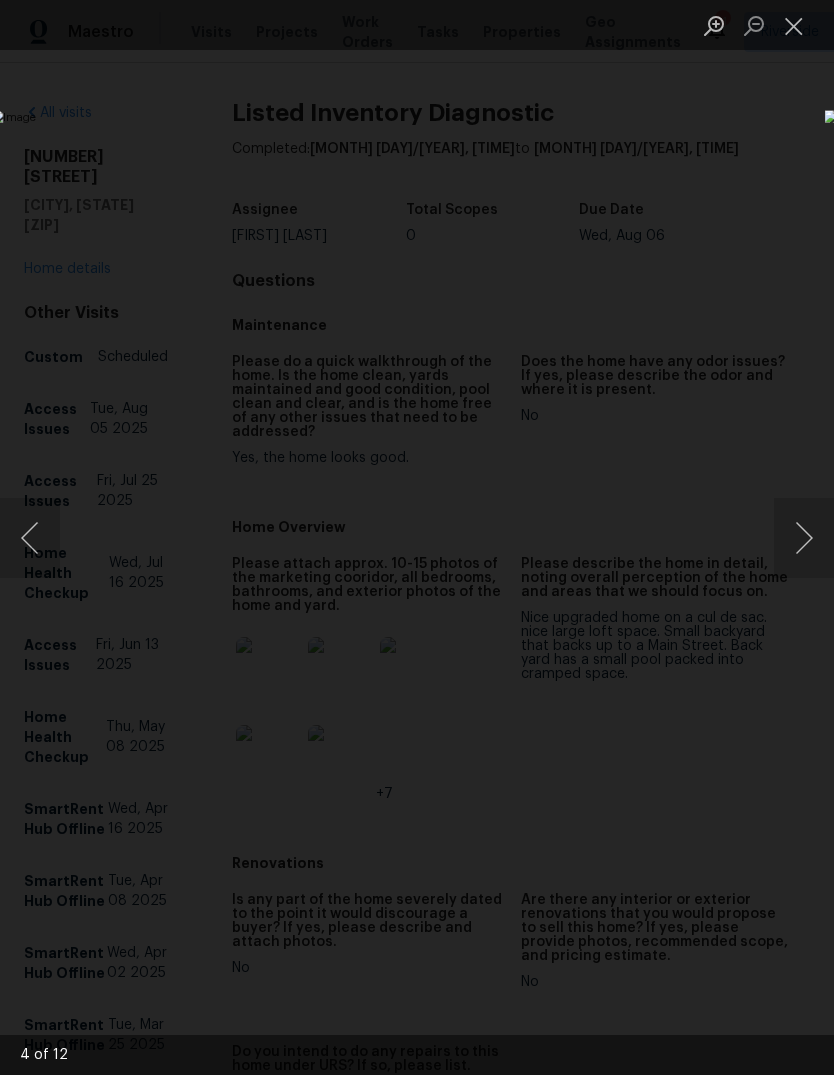 click at bounding box center (804, 538) 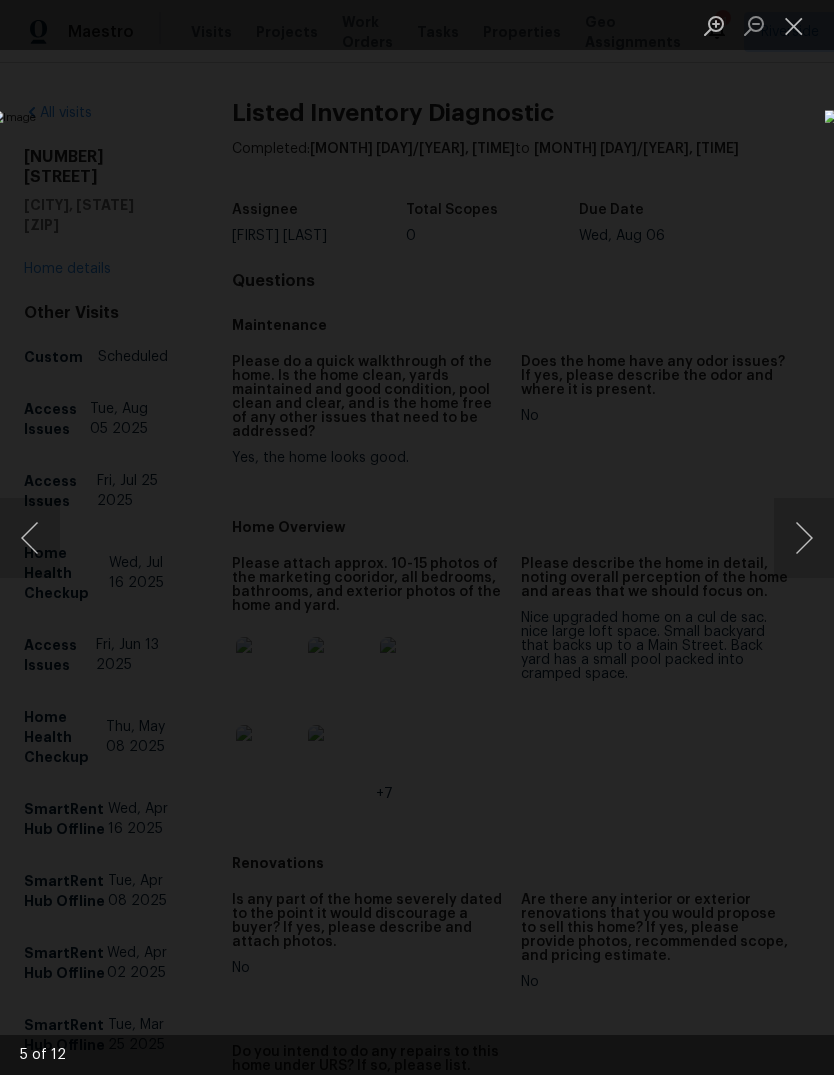 click at bounding box center (804, 538) 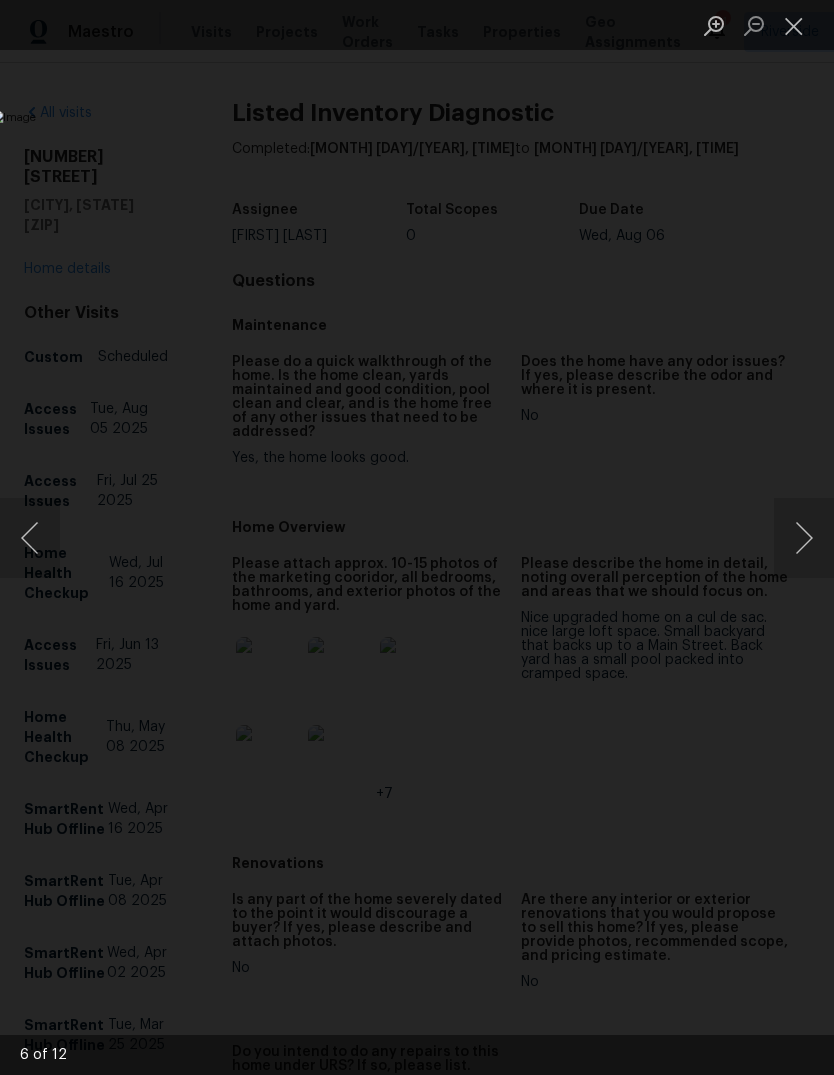 click at bounding box center (804, 538) 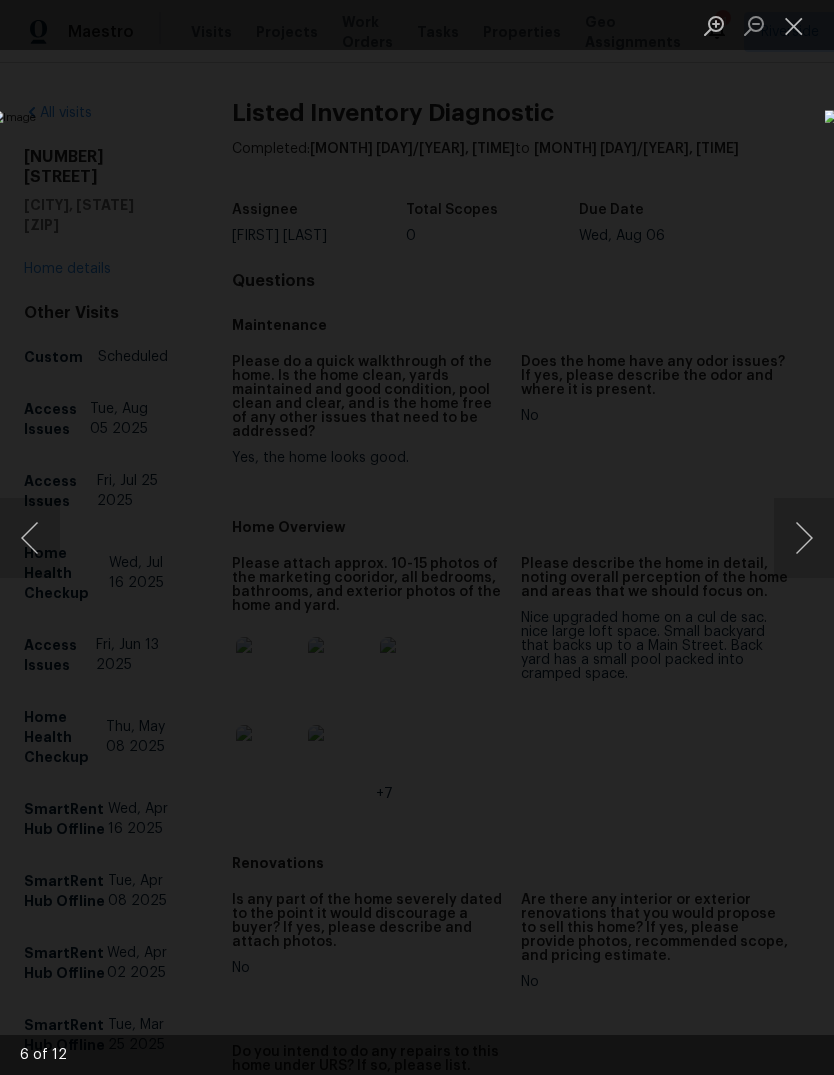 click at bounding box center (804, 538) 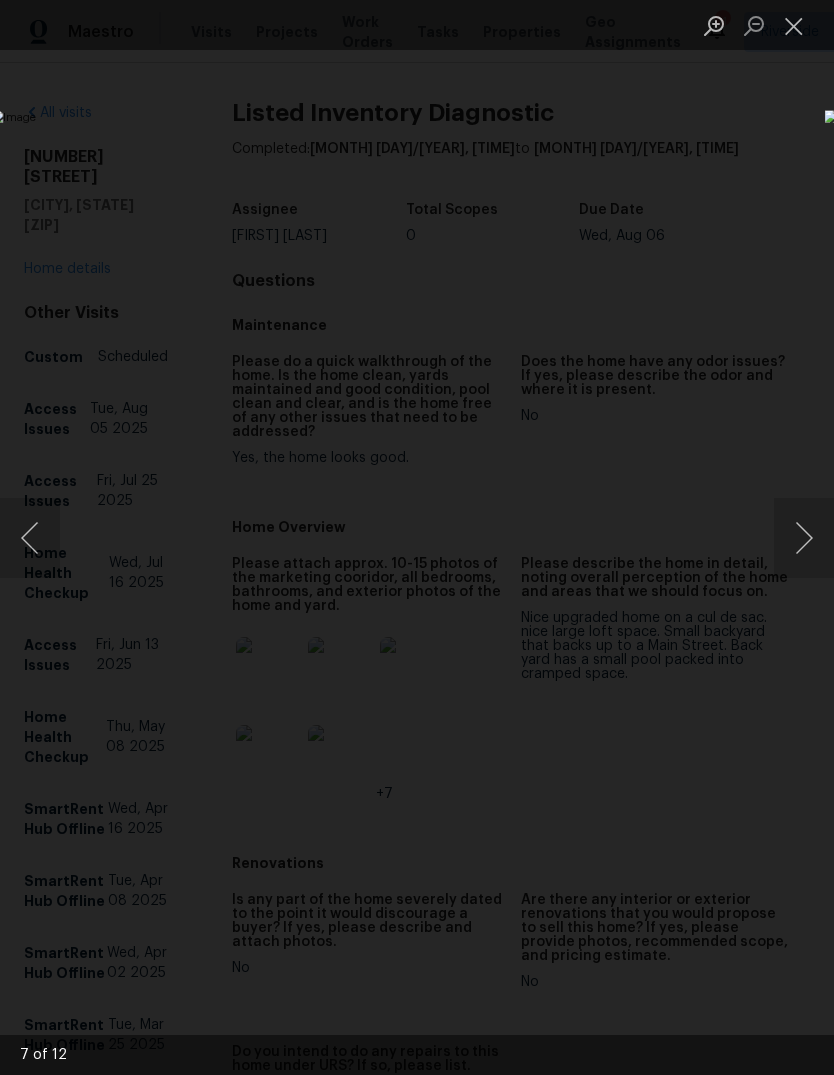 click at bounding box center [794, 25] 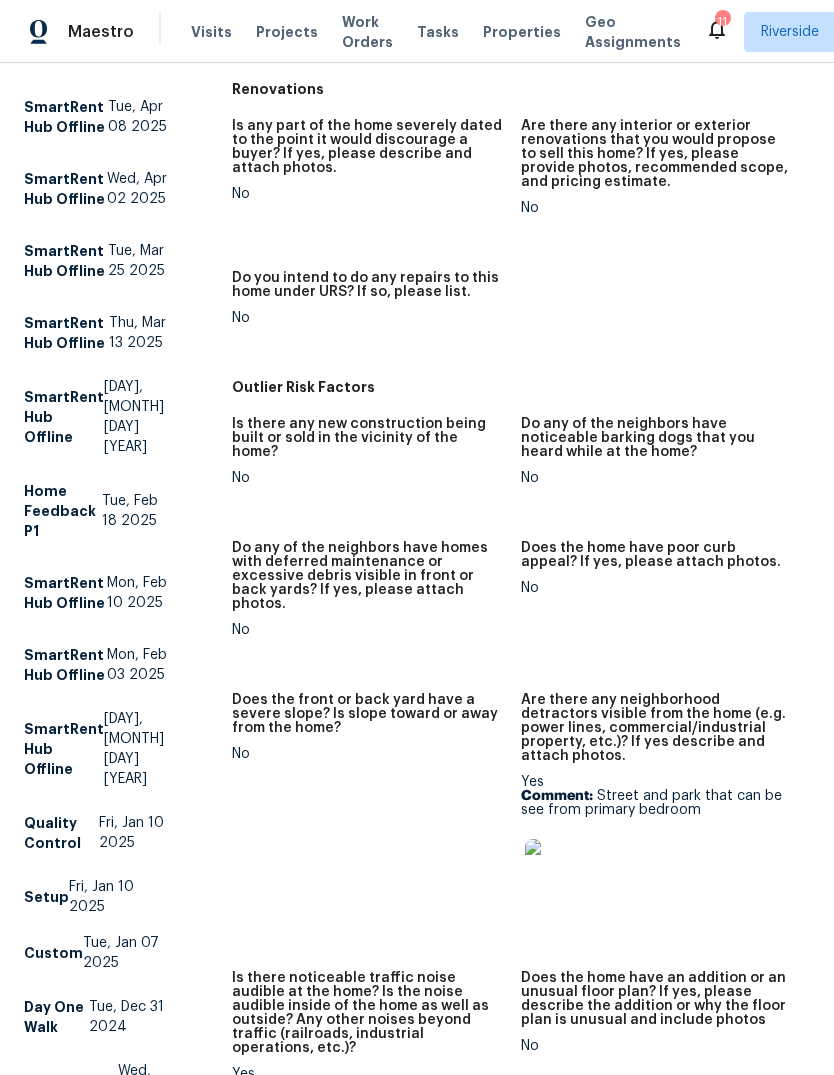 scroll, scrollTop: 790, scrollLeft: 0, axis: vertical 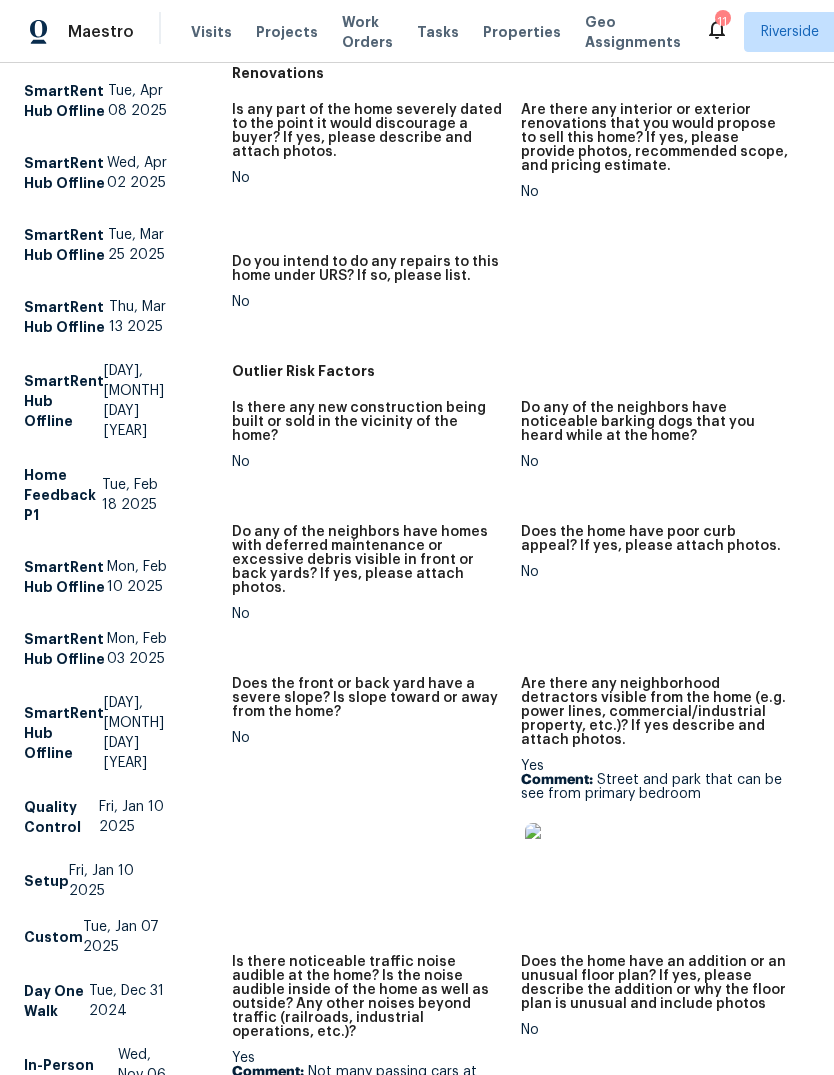 click at bounding box center (557, 855) 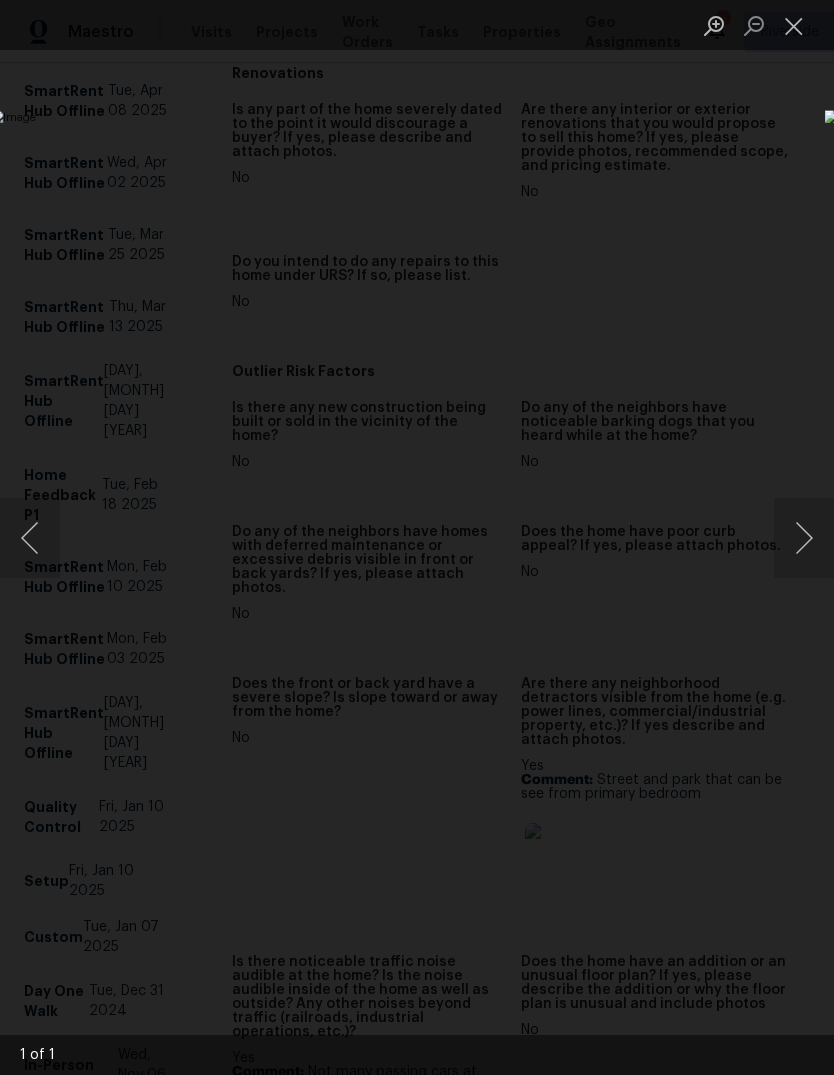 click at bounding box center (794, 25) 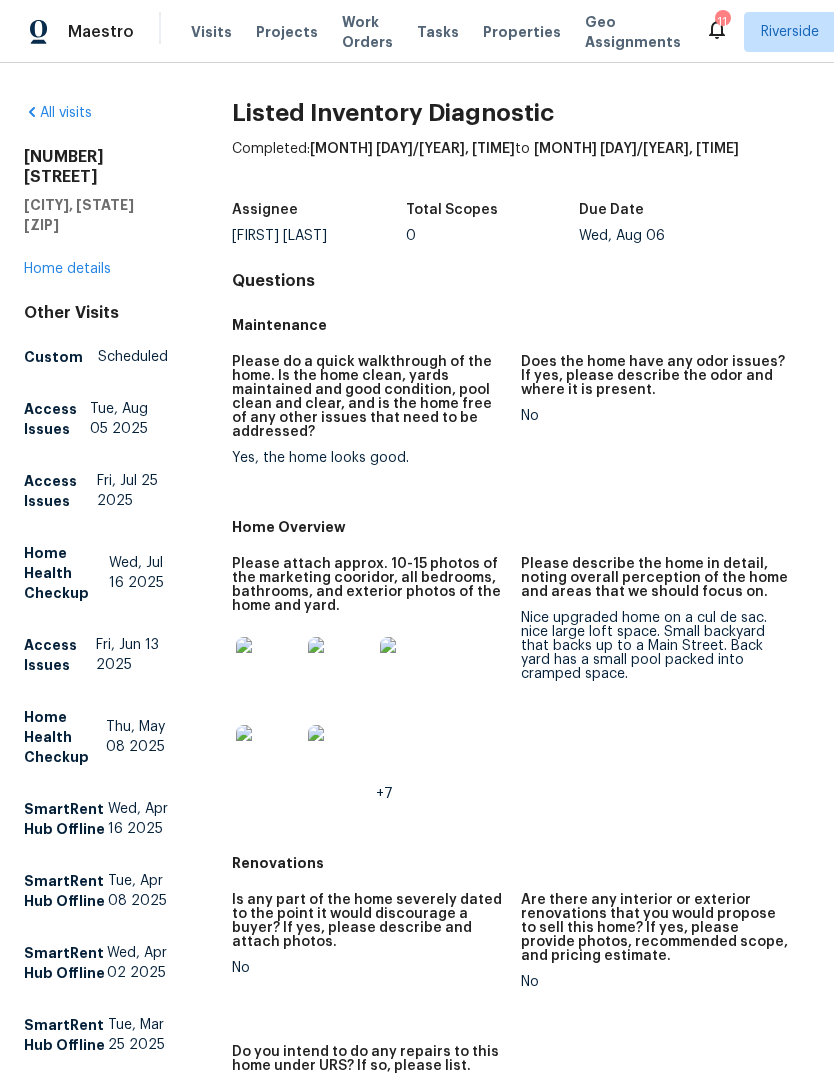 scroll, scrollTop: 0, scrollLeft: 0, axis: both 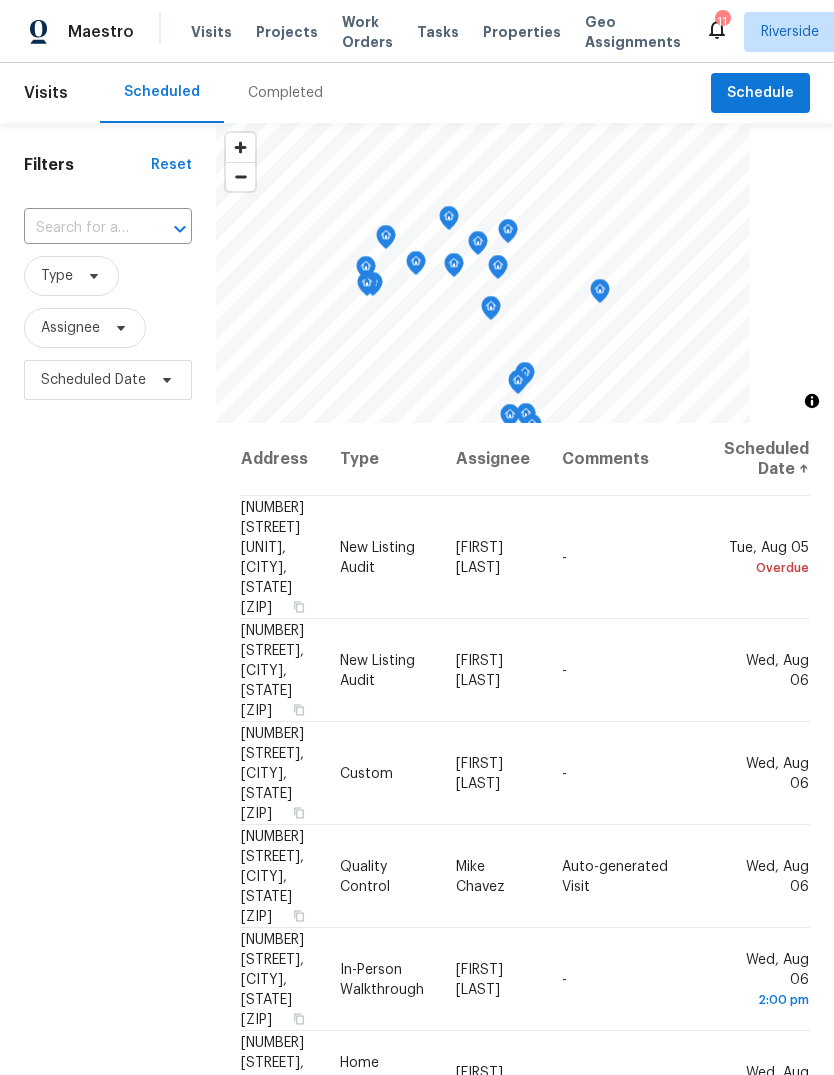 click on "Completed" at bounding box center (285, 93) 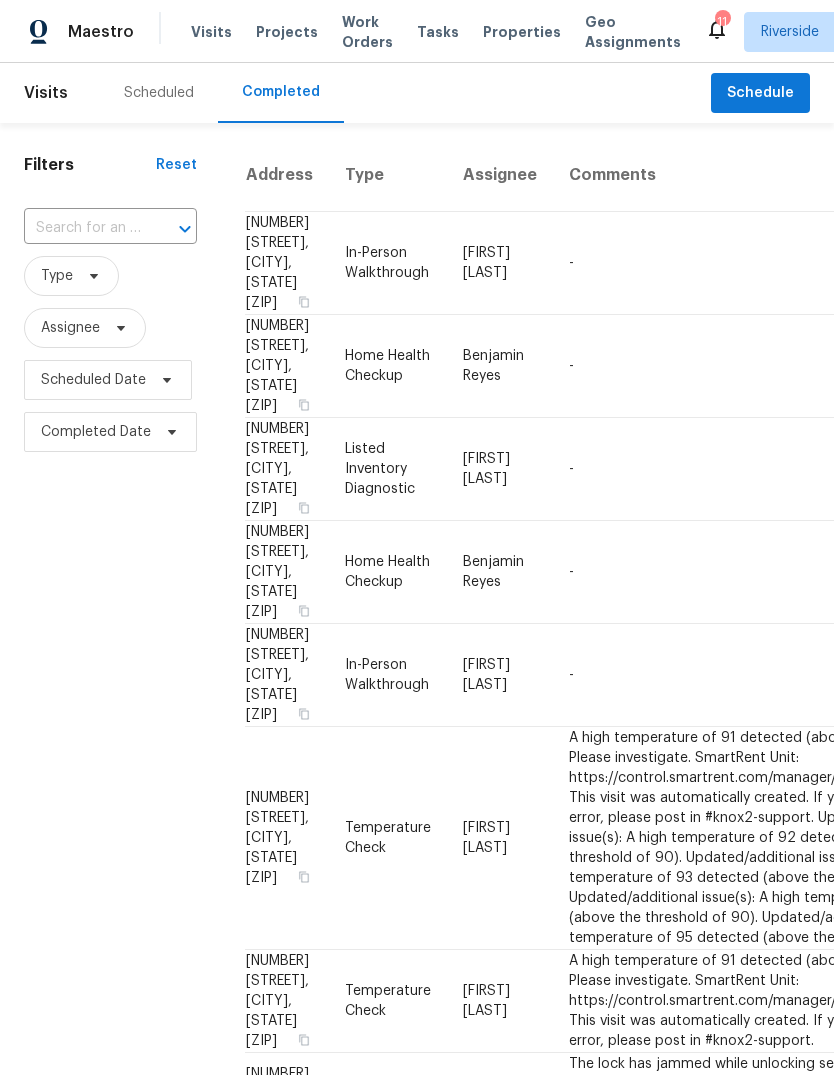 click on "Scheduled" at bounding box center (159, 93) 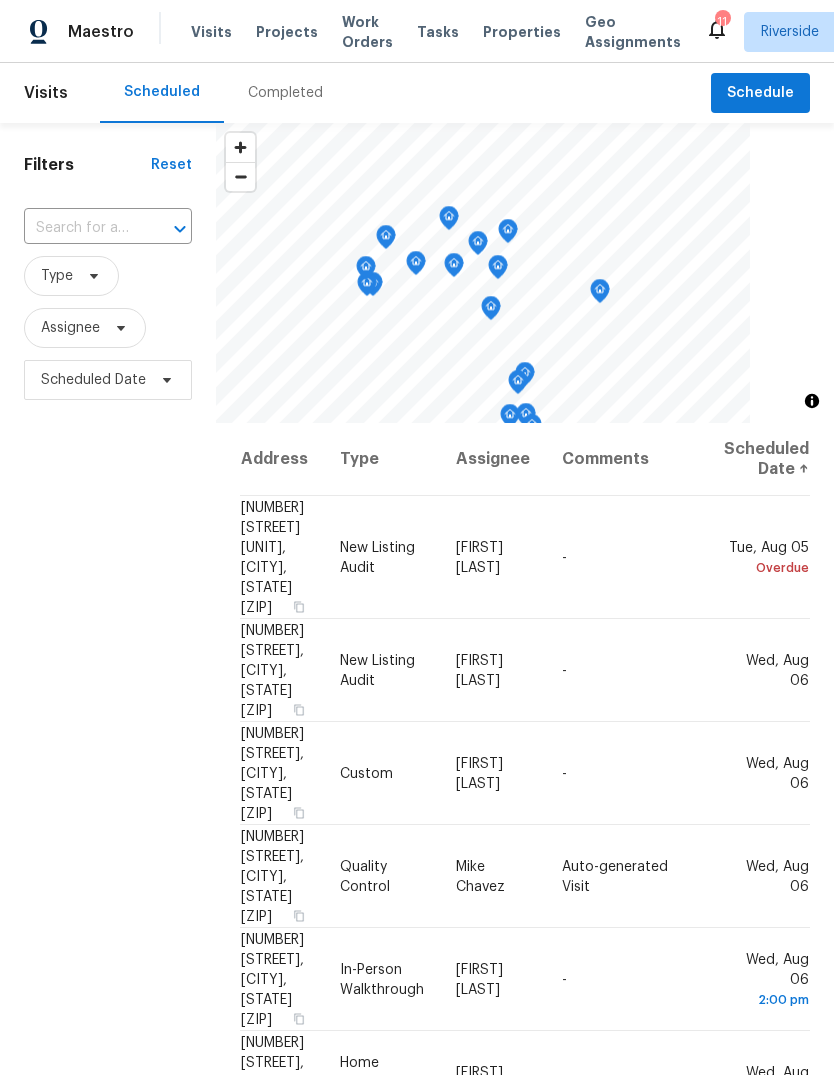 scroll, scrollTop: 0, scrollLeft: 0, axis: both 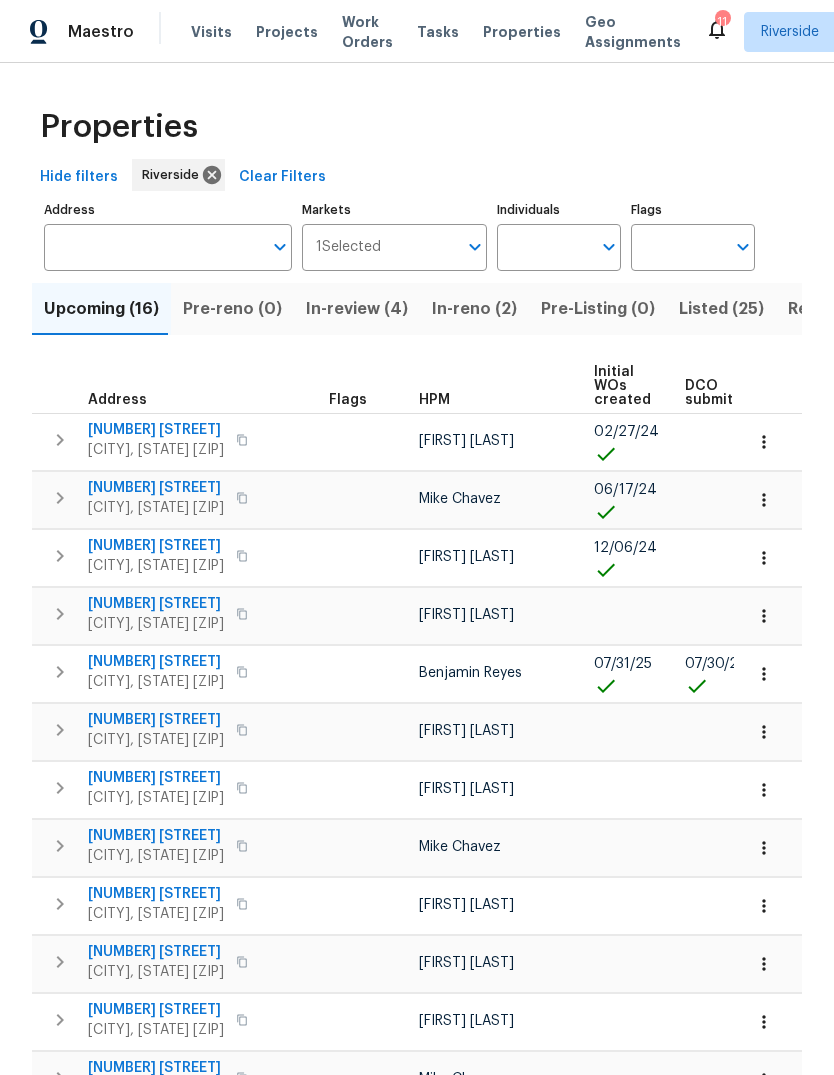click on "Individuals" at bounding box center (544, 247) 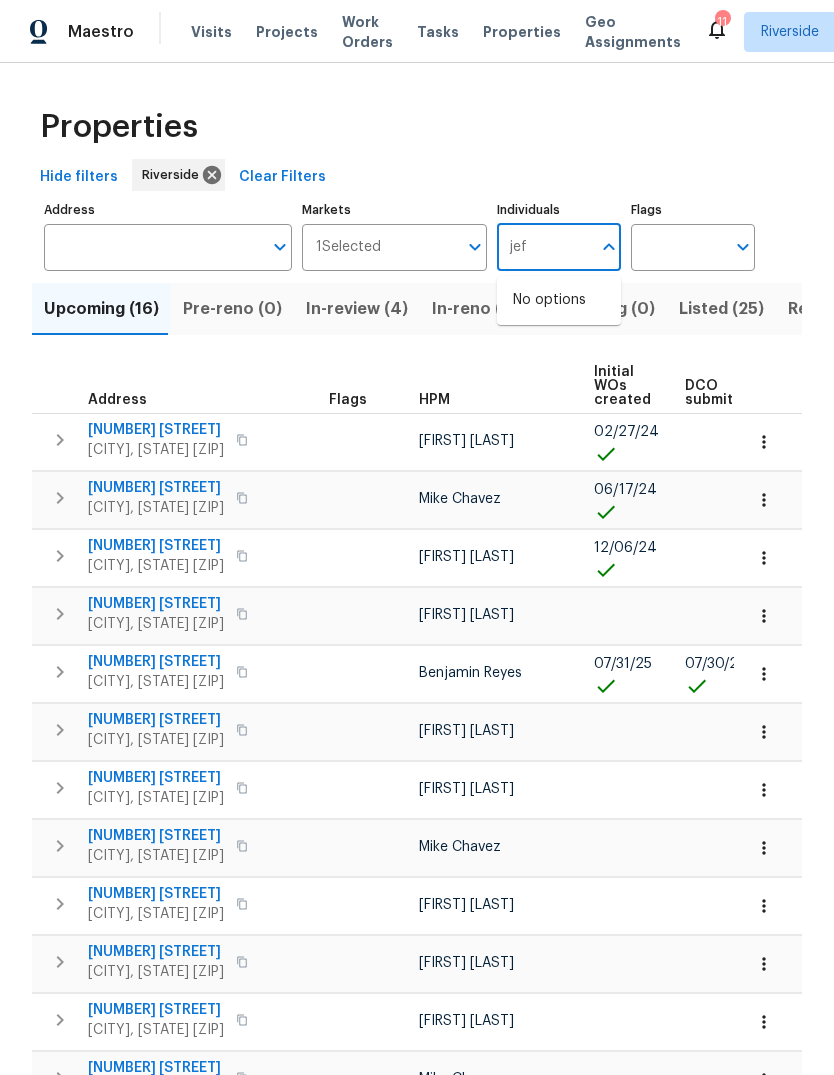 type on "[FIRST]" 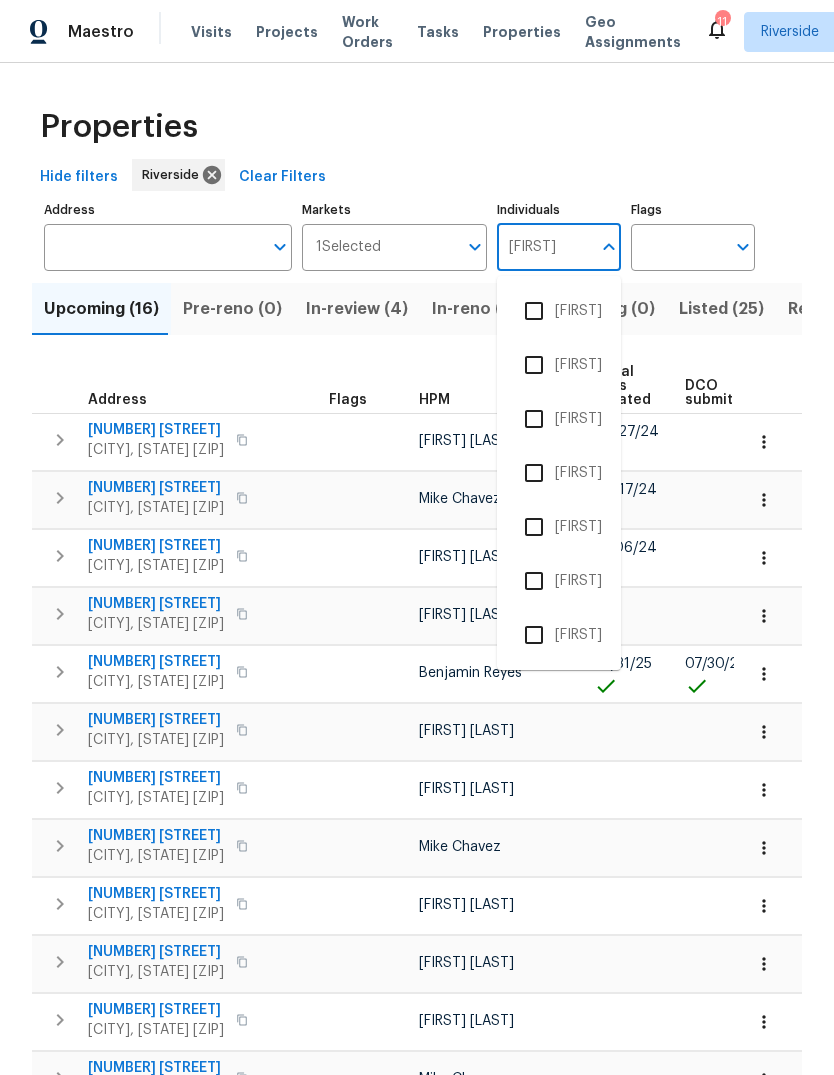 click on "[FIRST] [LAST]" at bounding box center [559, 419] 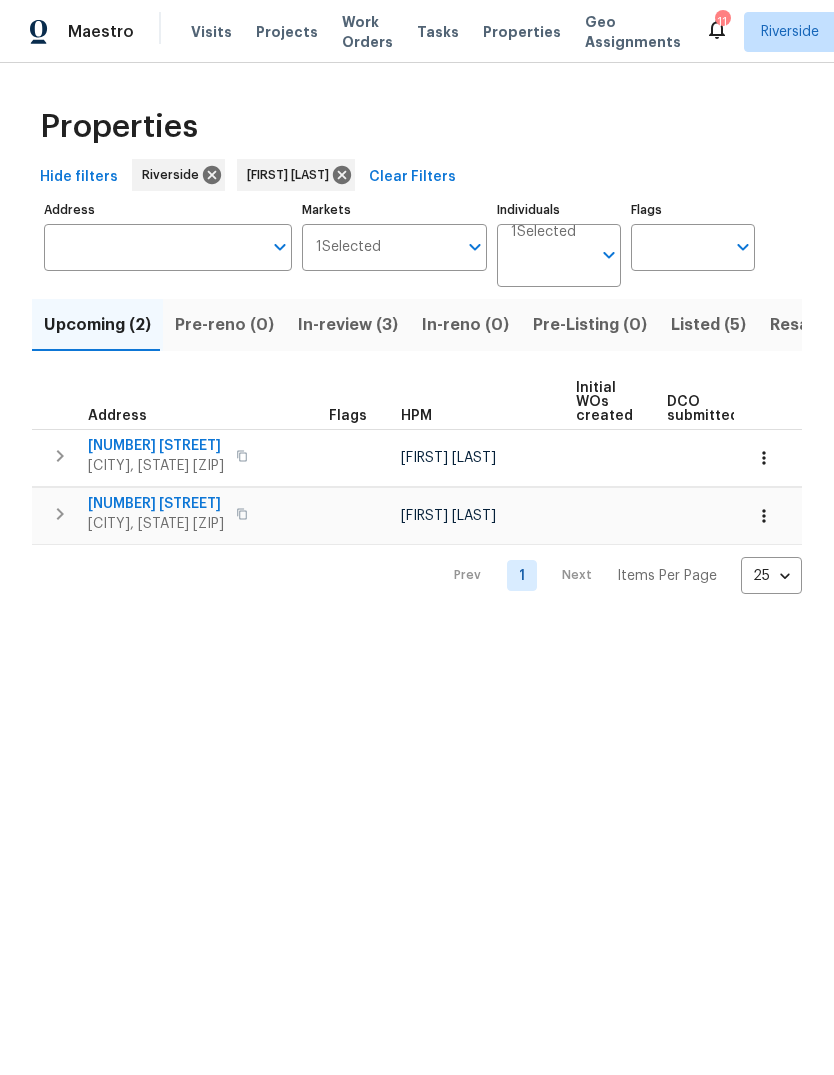 click on "Resale (6)" at bounding box center (809, 325) 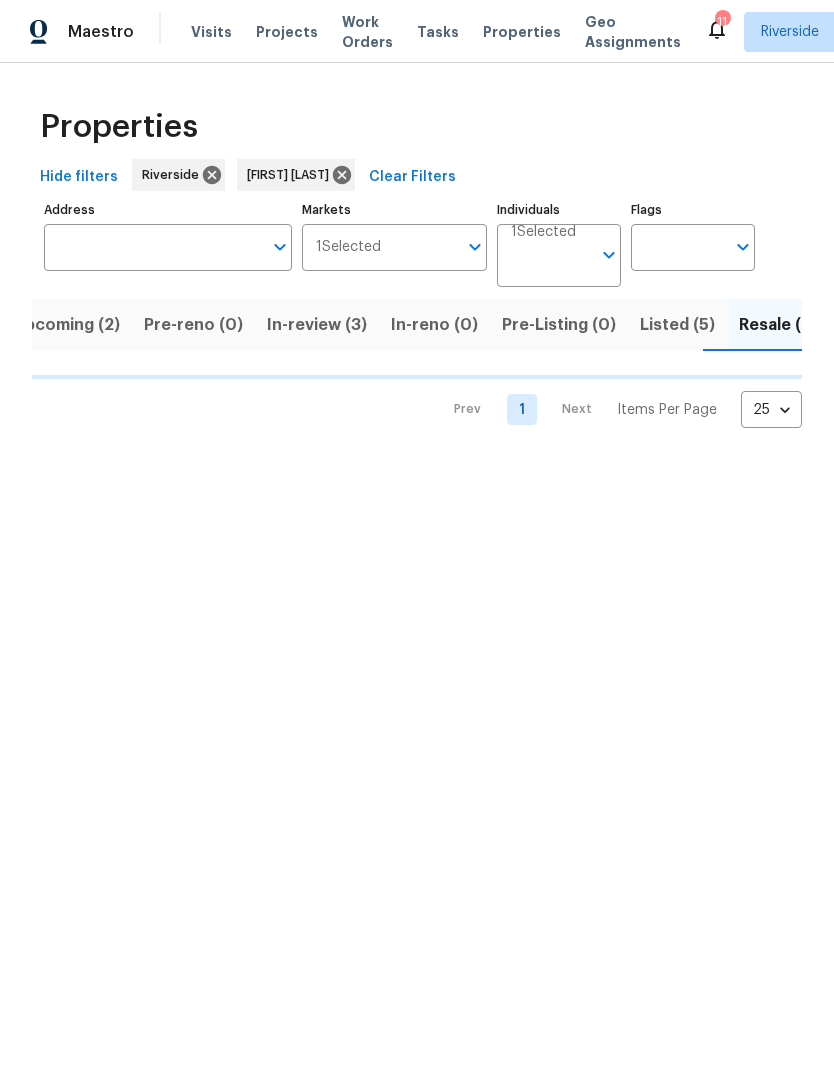 scroll, scrollTop: 0, scrollLeft: 31, axis: horizontal 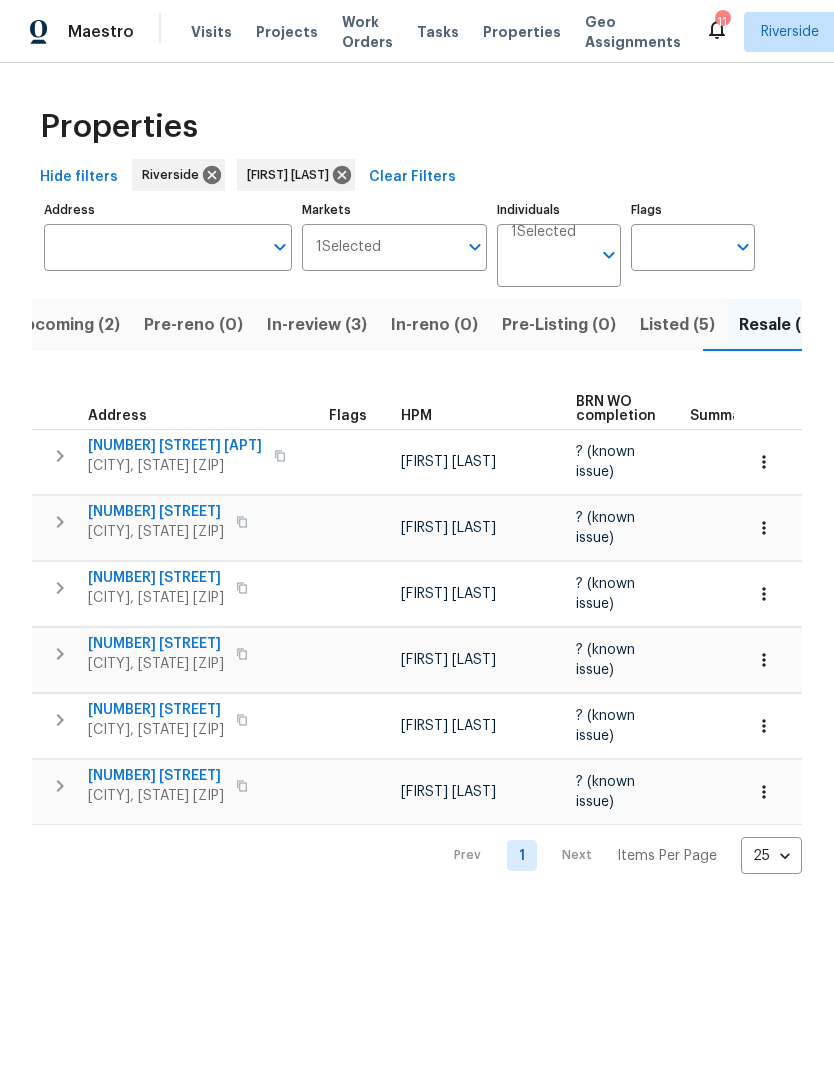 click on "Visits" at bounding box center [211, 32] 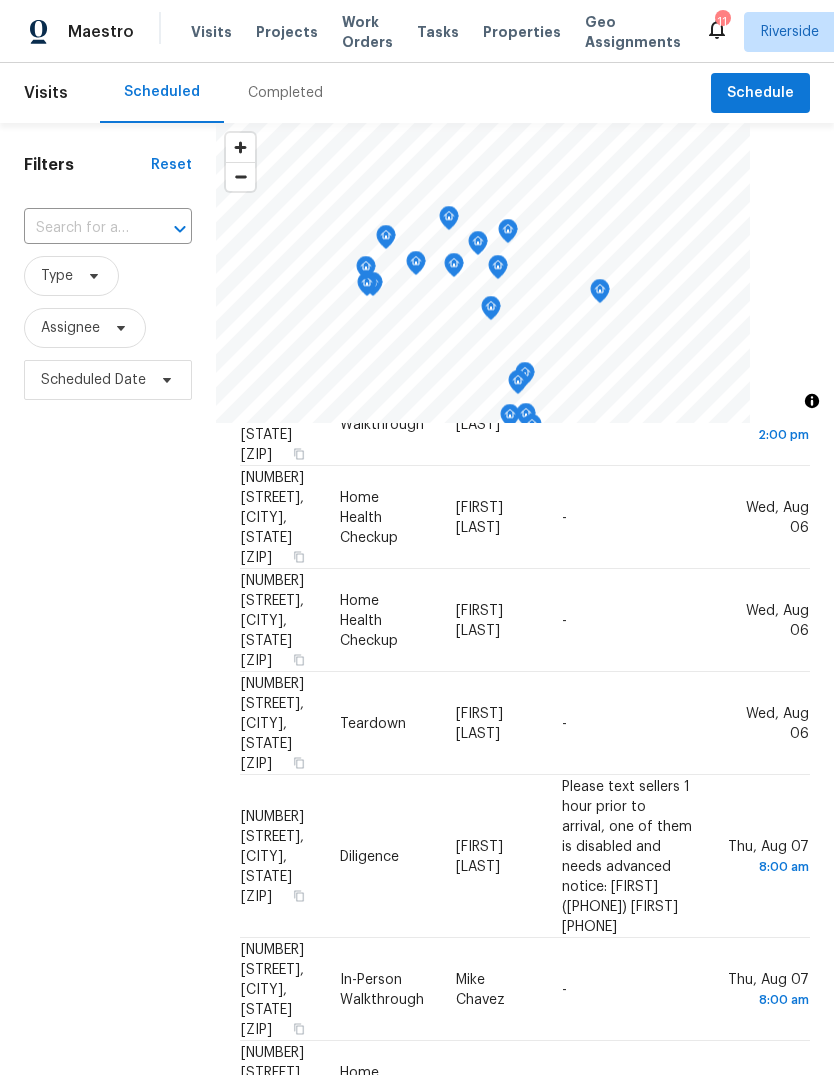 scroll, scrollTop: 567, scrollLeft: 0, axis: vertical 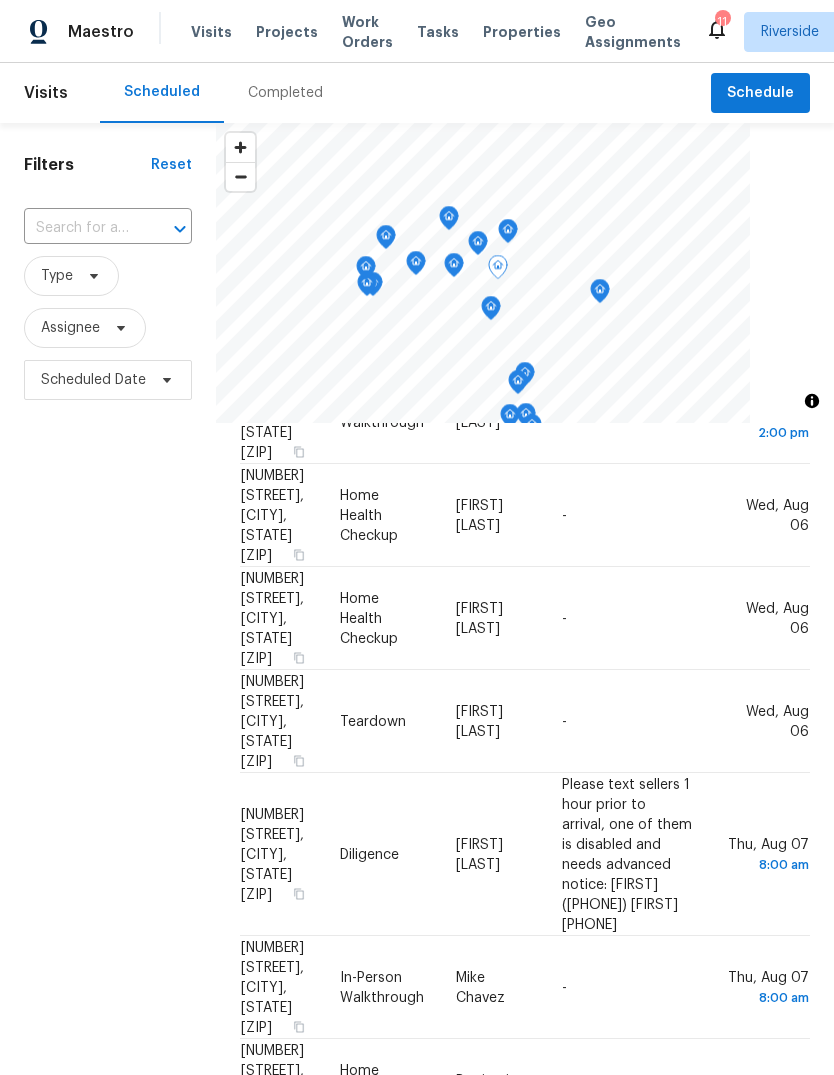click 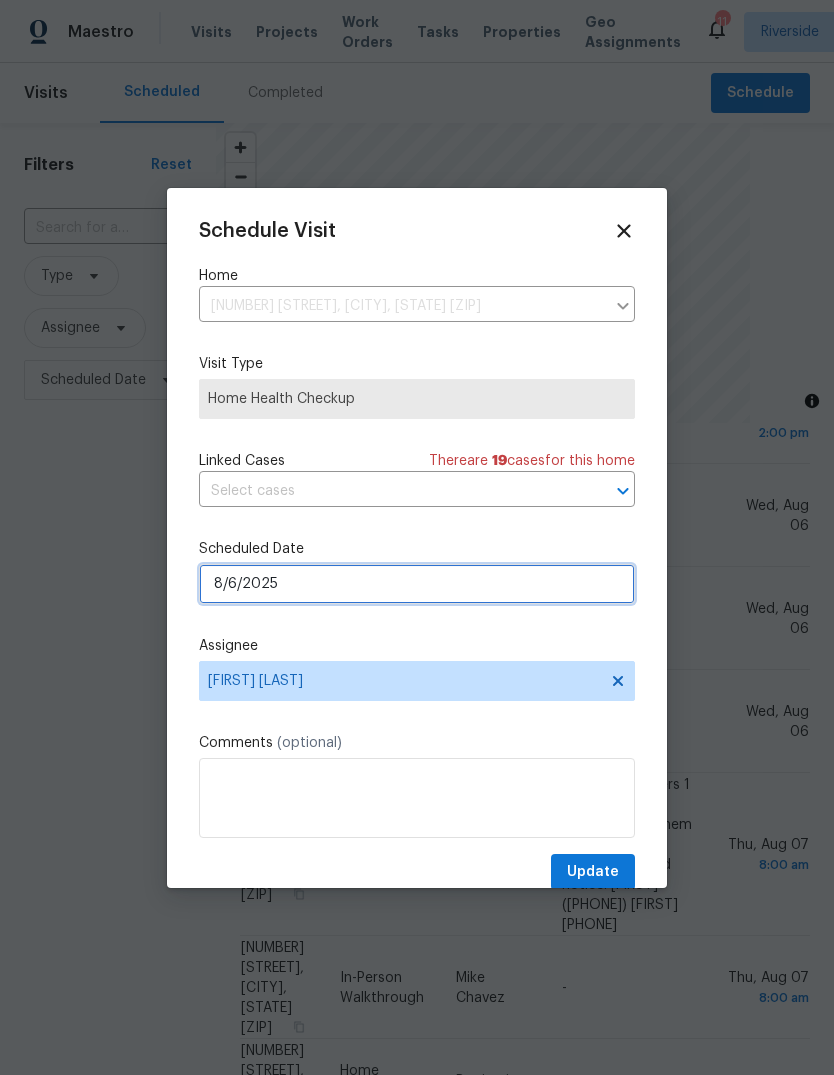 click on "8/6/2025" at bounding box center [417, 584] 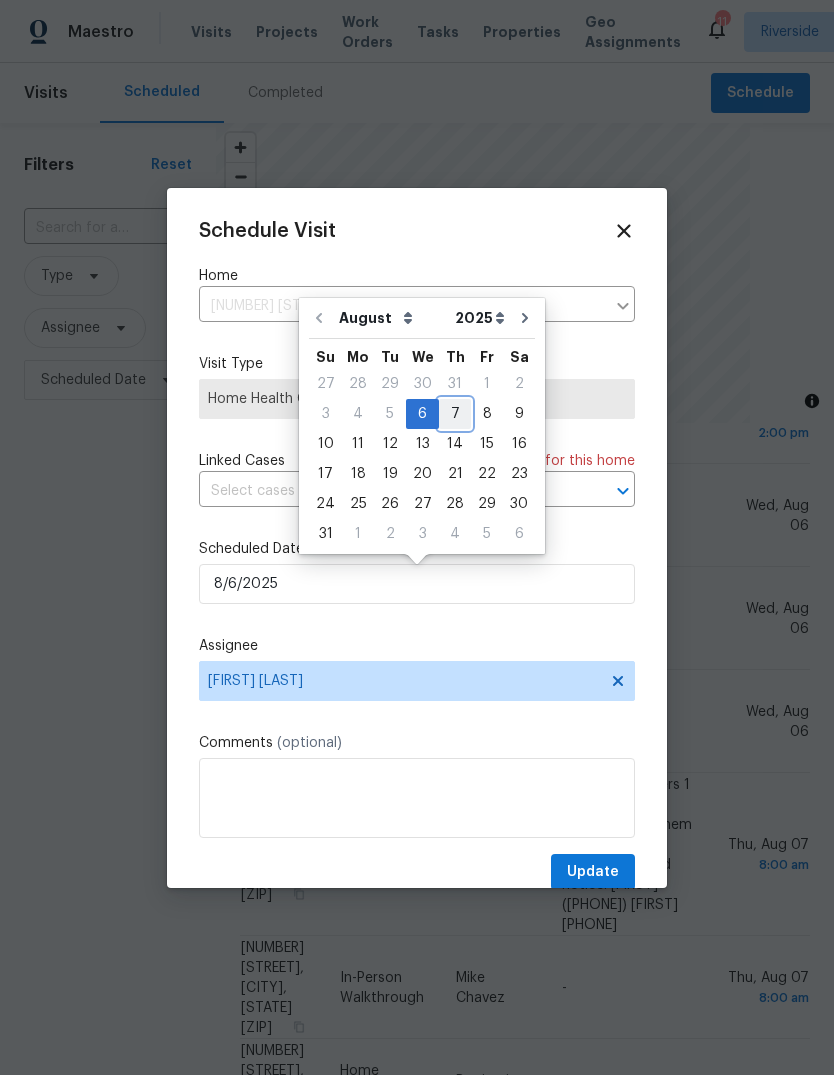 click on "7" at bounding box center [455, 414] 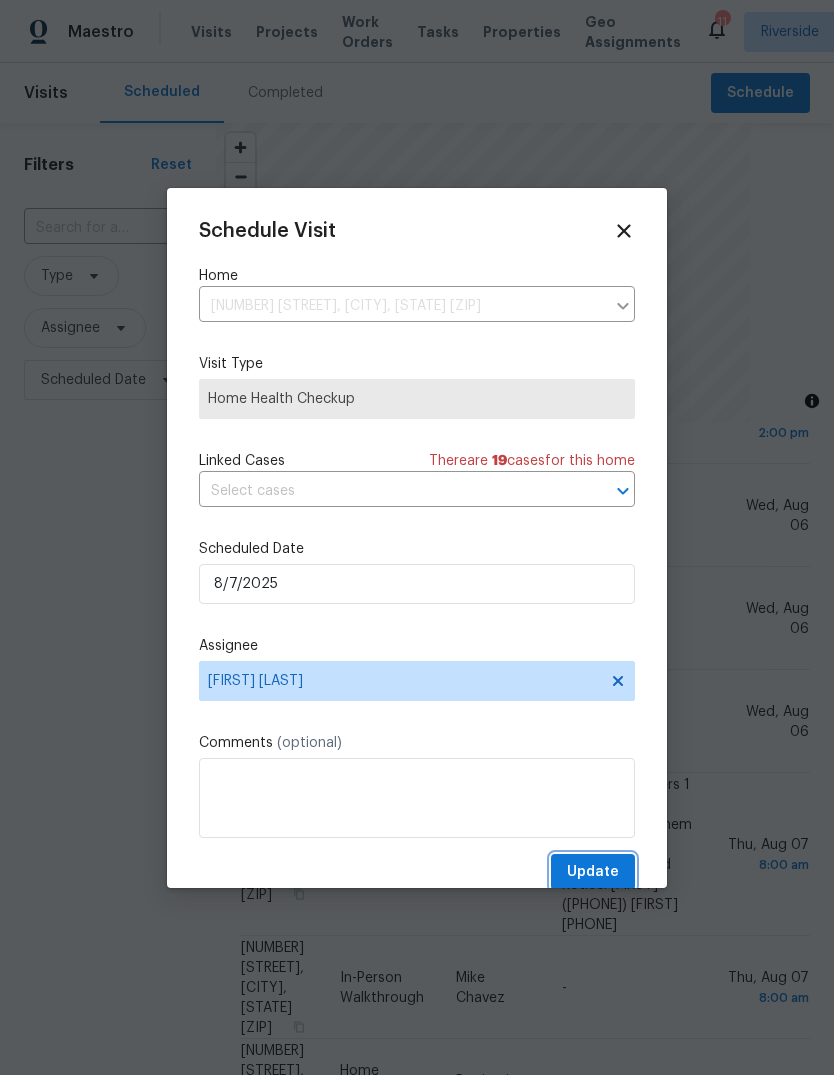 click on "Update" at bounding box center [593, 872] 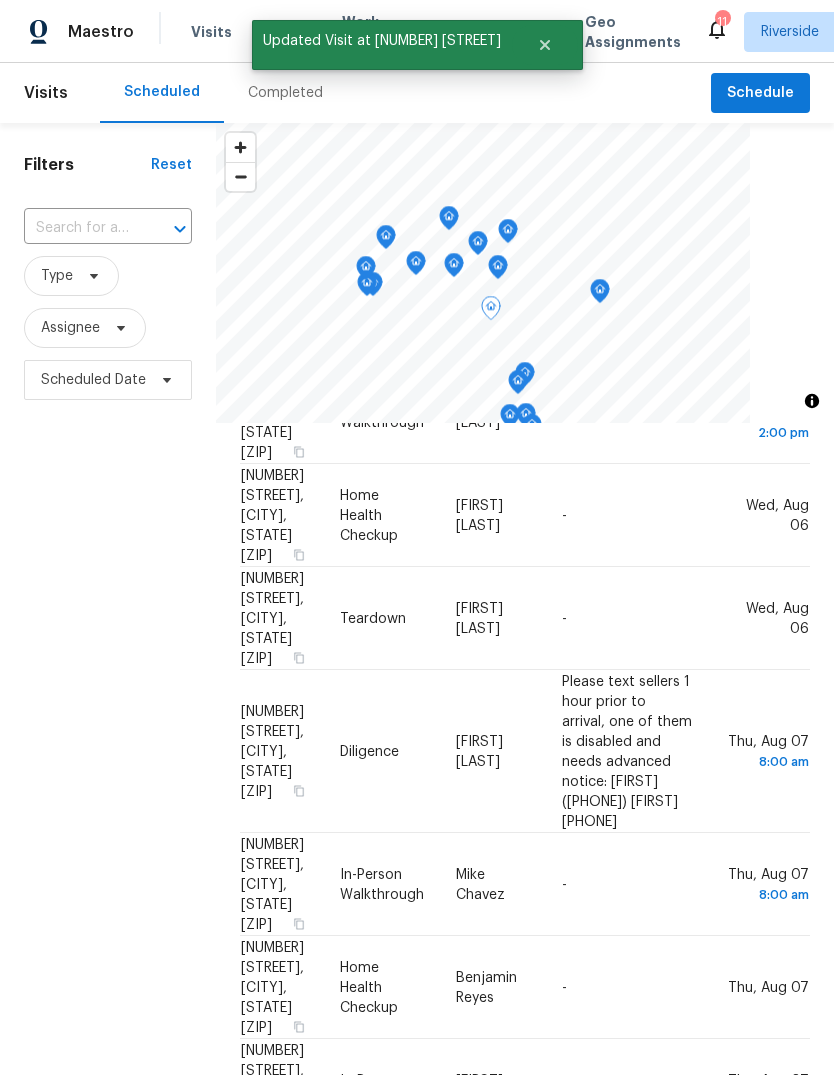 click 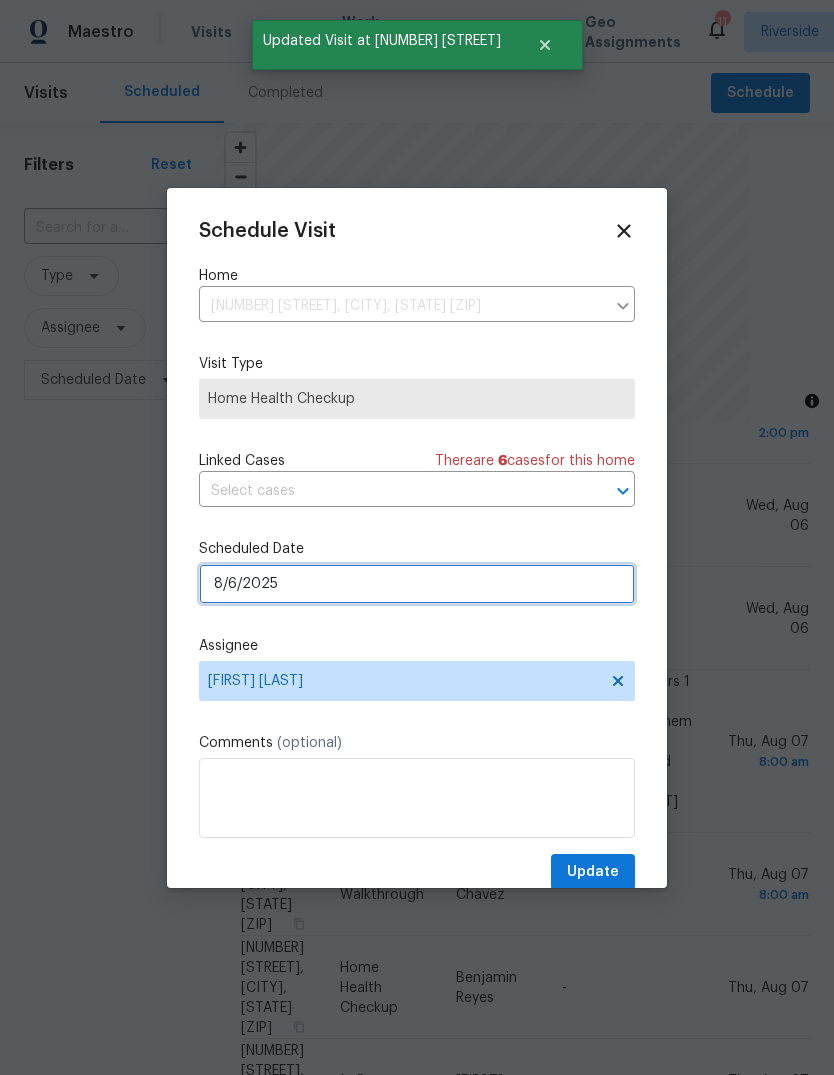 click on "8/6/2025" at bounding box center (417, 584) 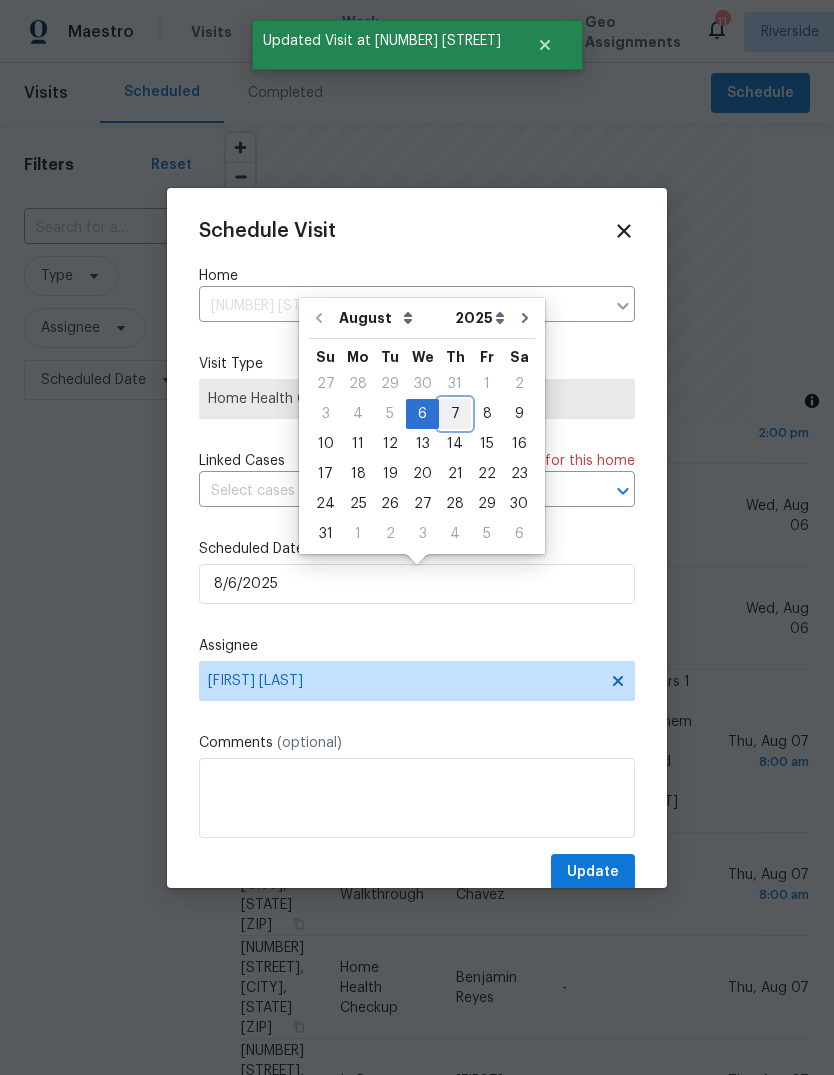 click on "7" at bounding box center [455, 414] 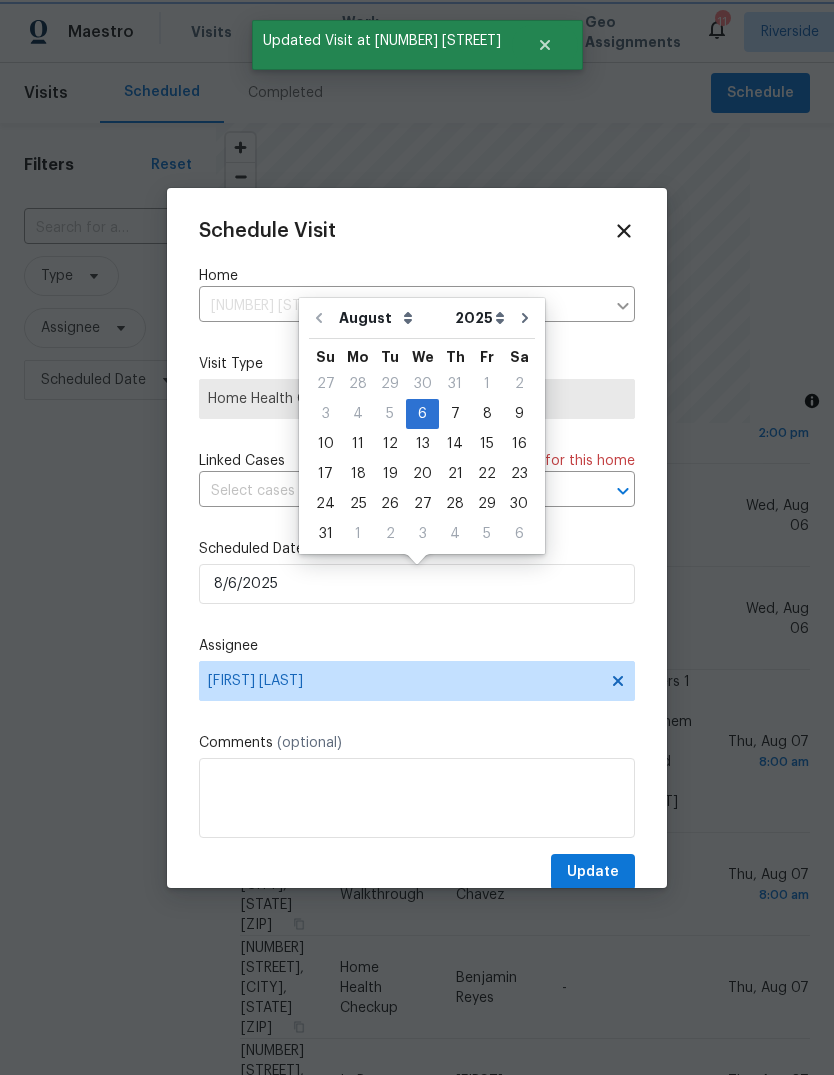 type on "8/7/2025" 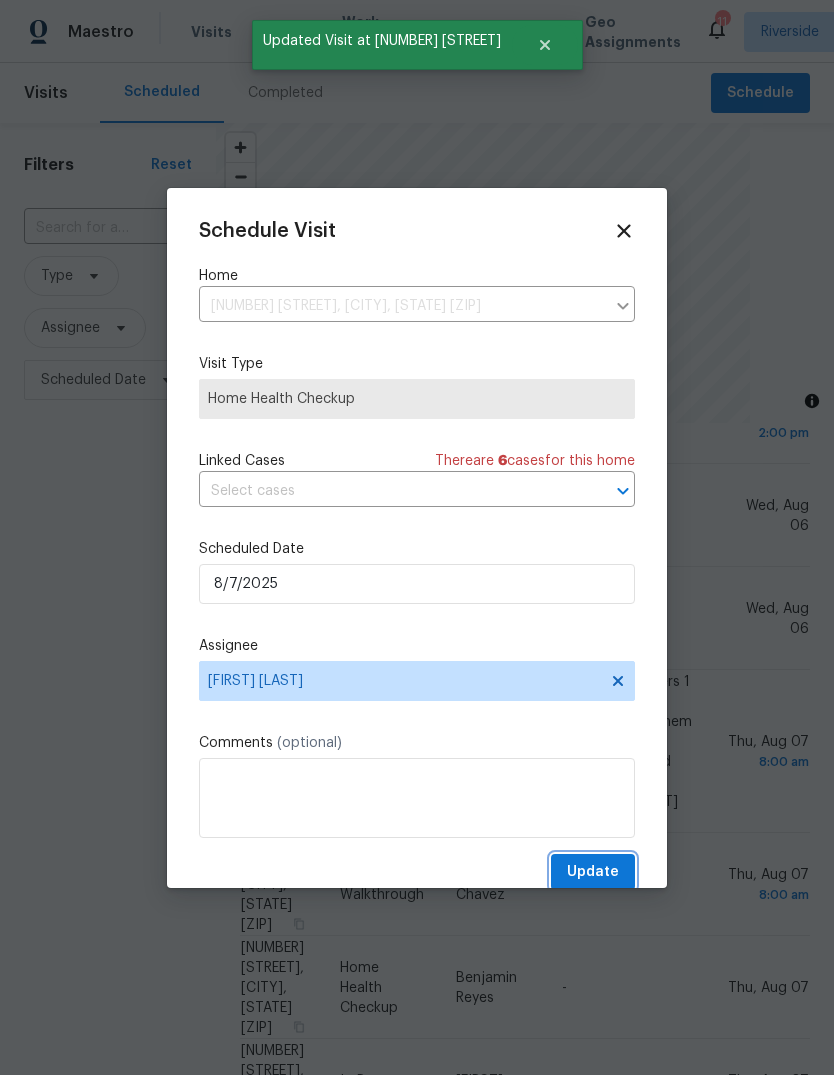 click on "Update" at bounding box center [593, 872] 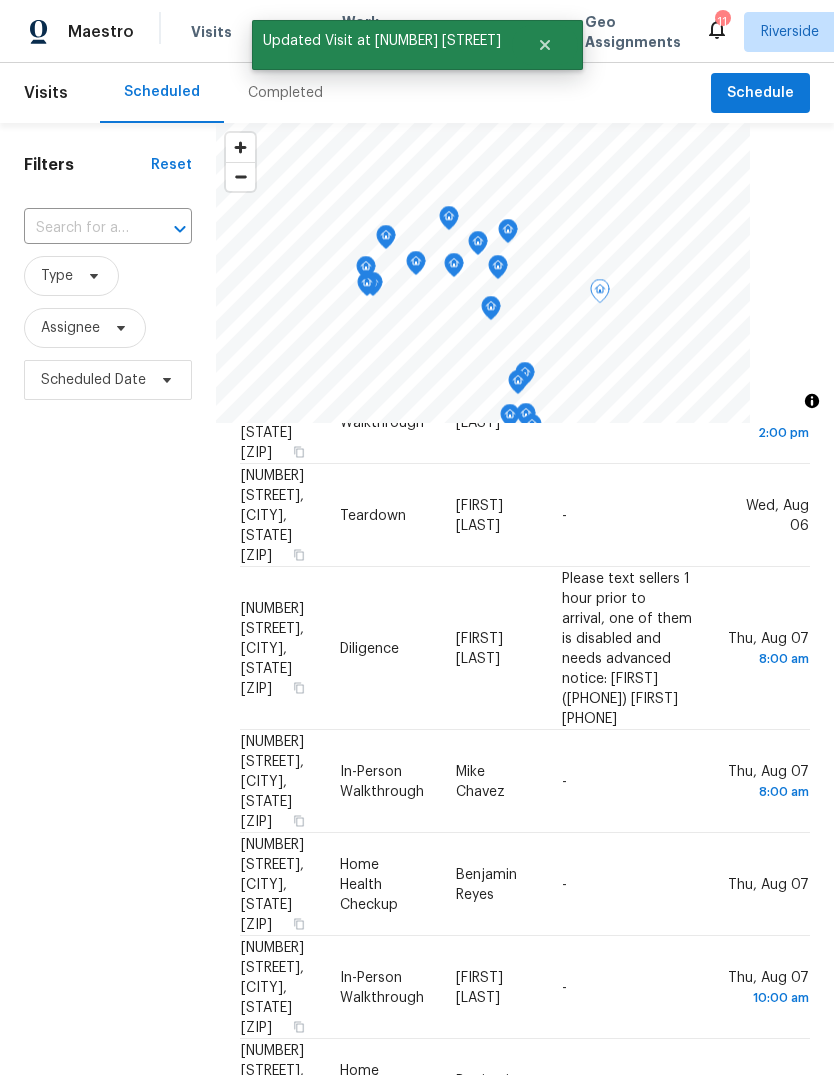 click 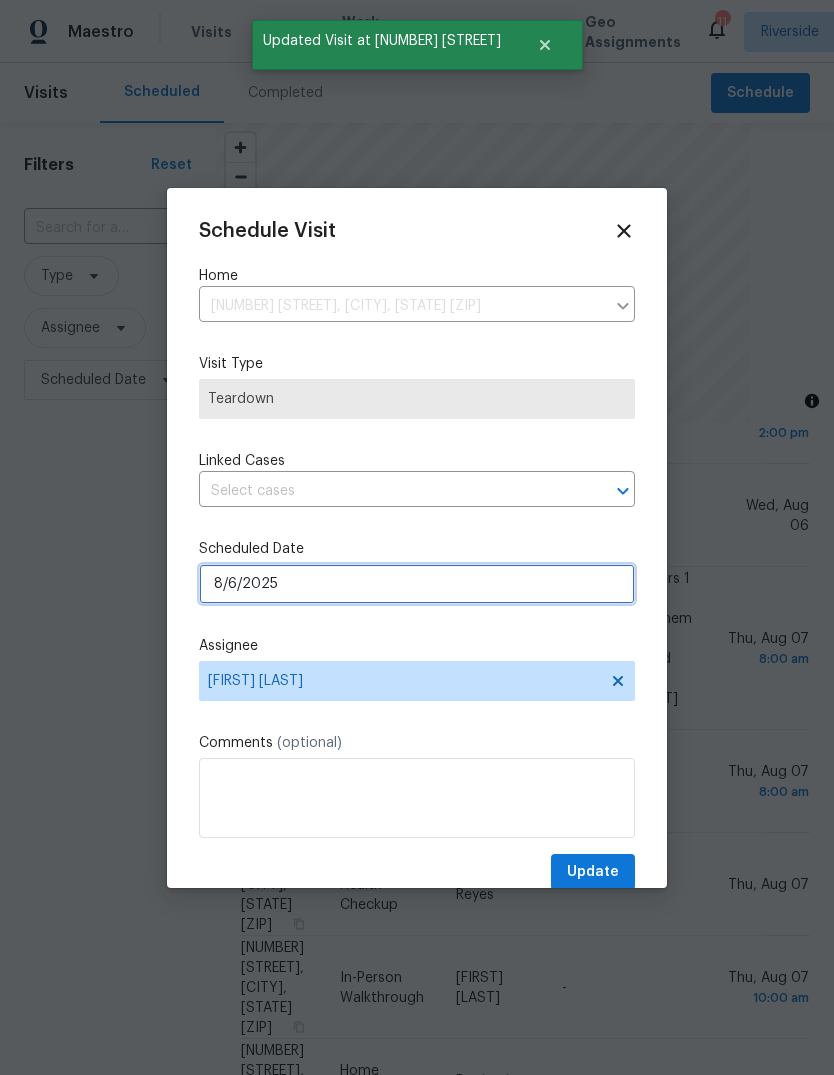 click on "8/6/2025" at bounding box center [417, 584] 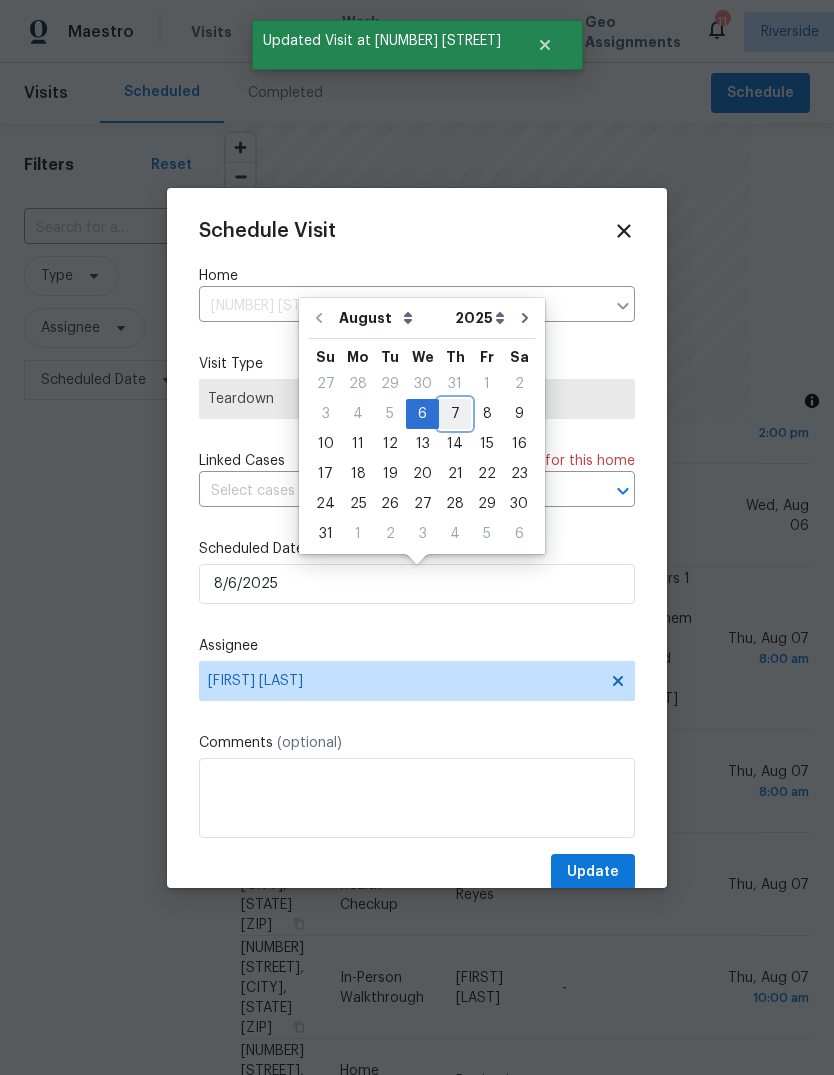 click on "7" at bounding box center (455, 414) 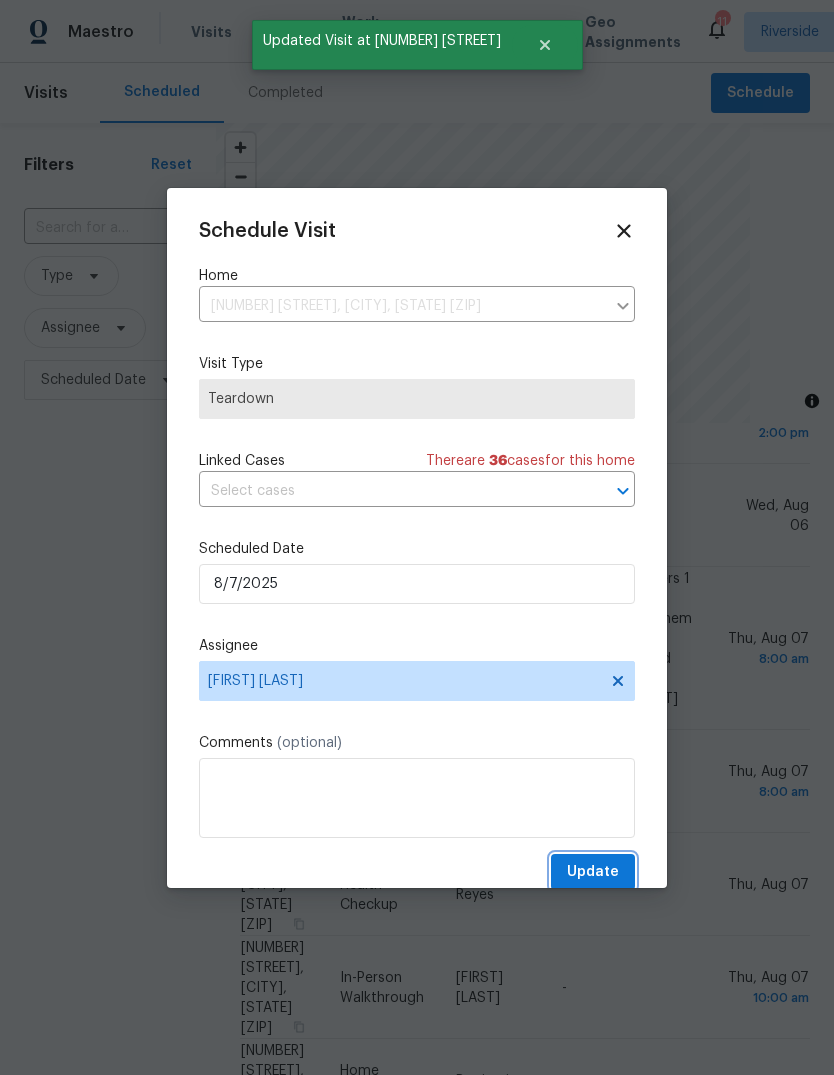 click on "Update" at bounding box center (593, 872) 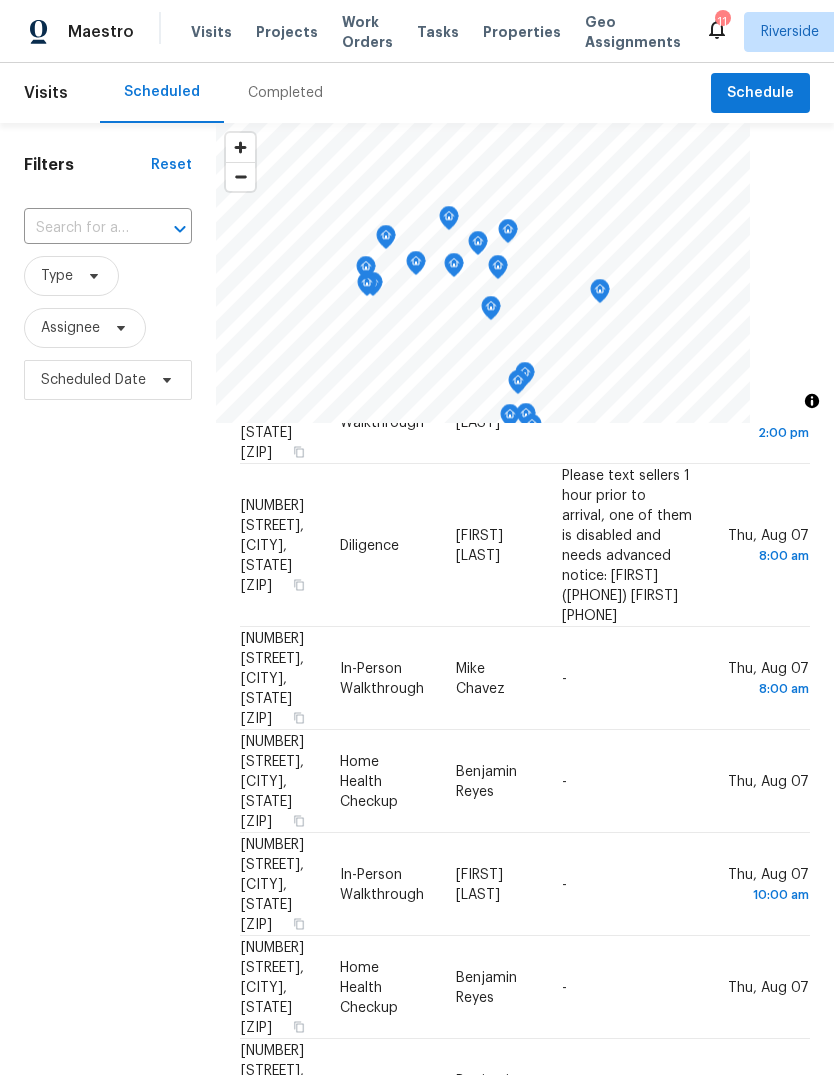click on "Completed" at bounding box center (285, 93) 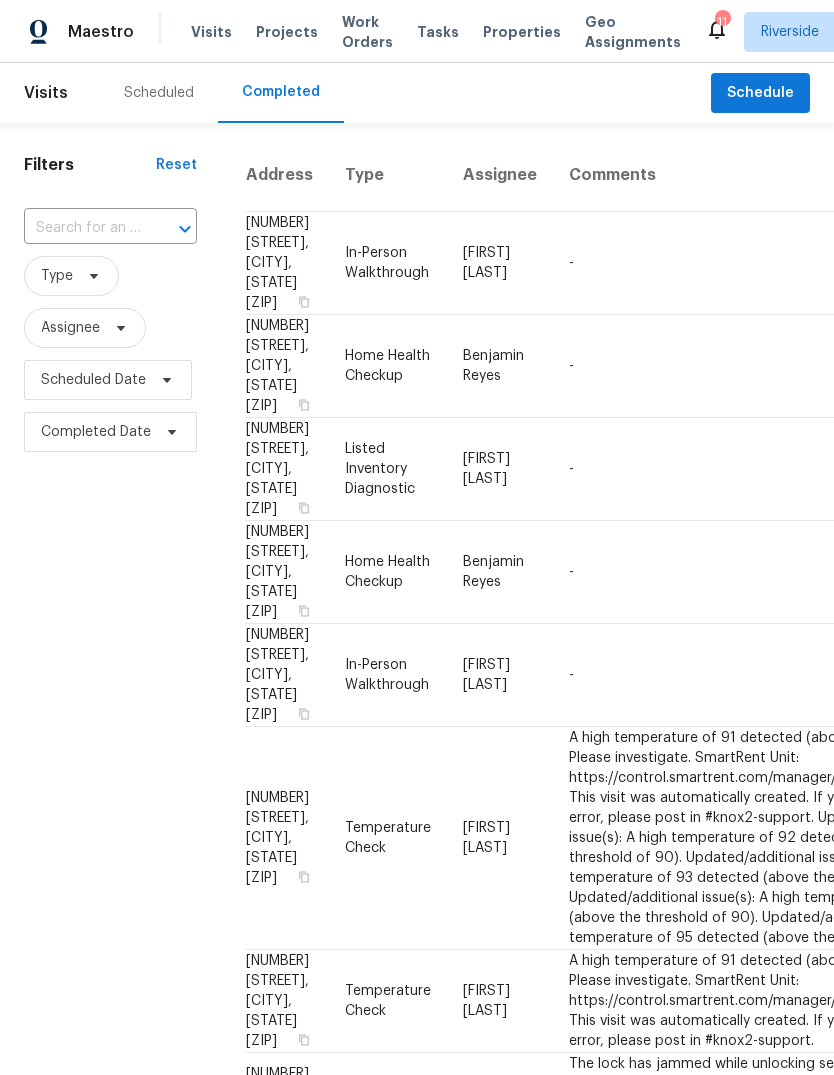 click on "Scheduled" at bounding box center (159, 93) 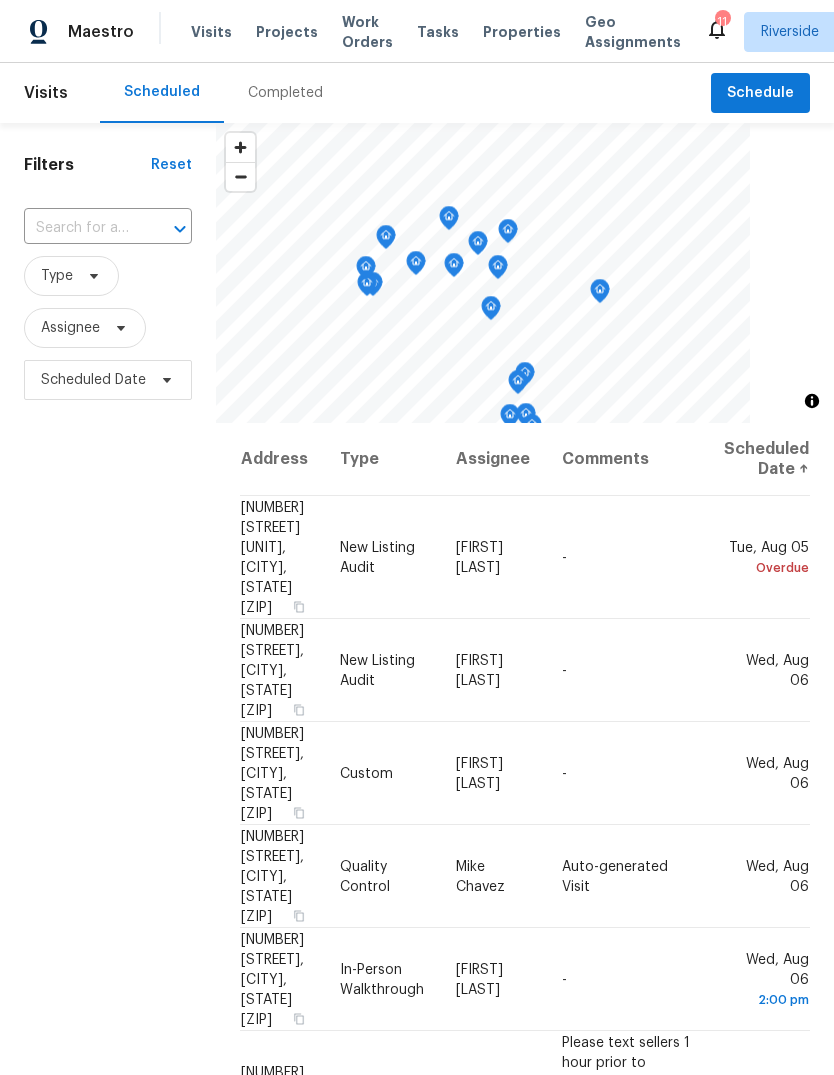 click on "Completed" at bounding box center [285, 93] 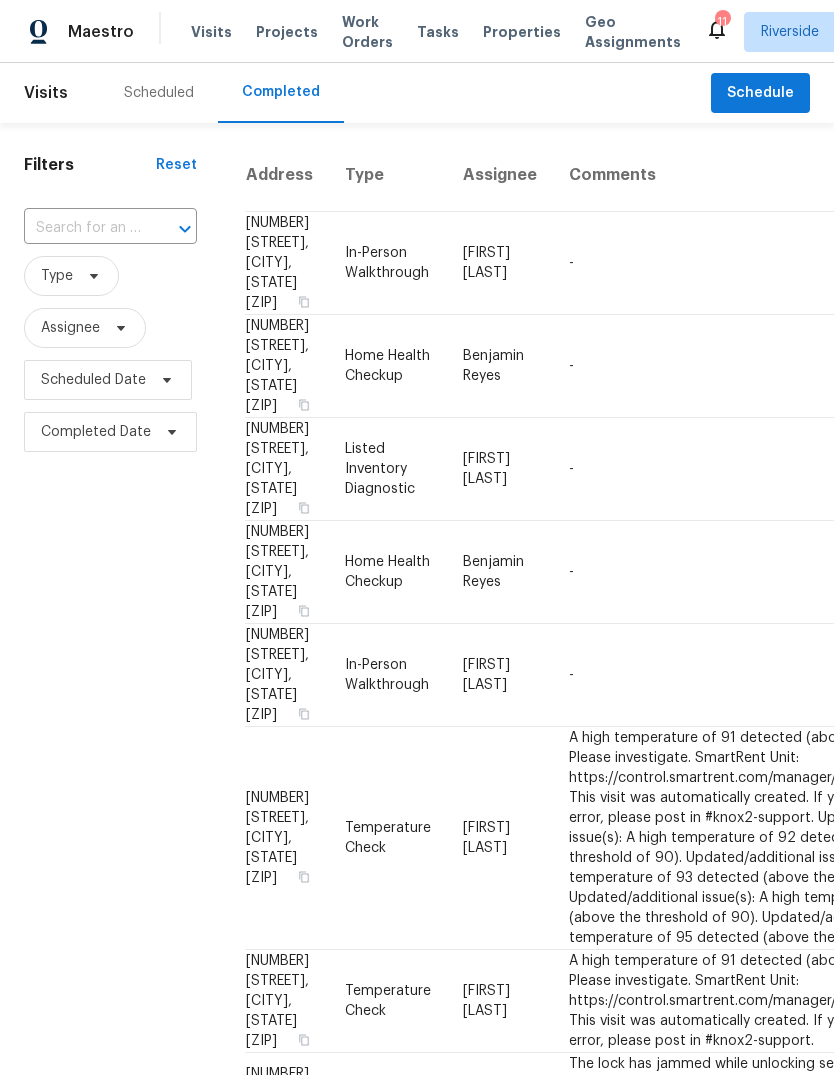 click on "Scheduled" at bounding box center (159, 93) 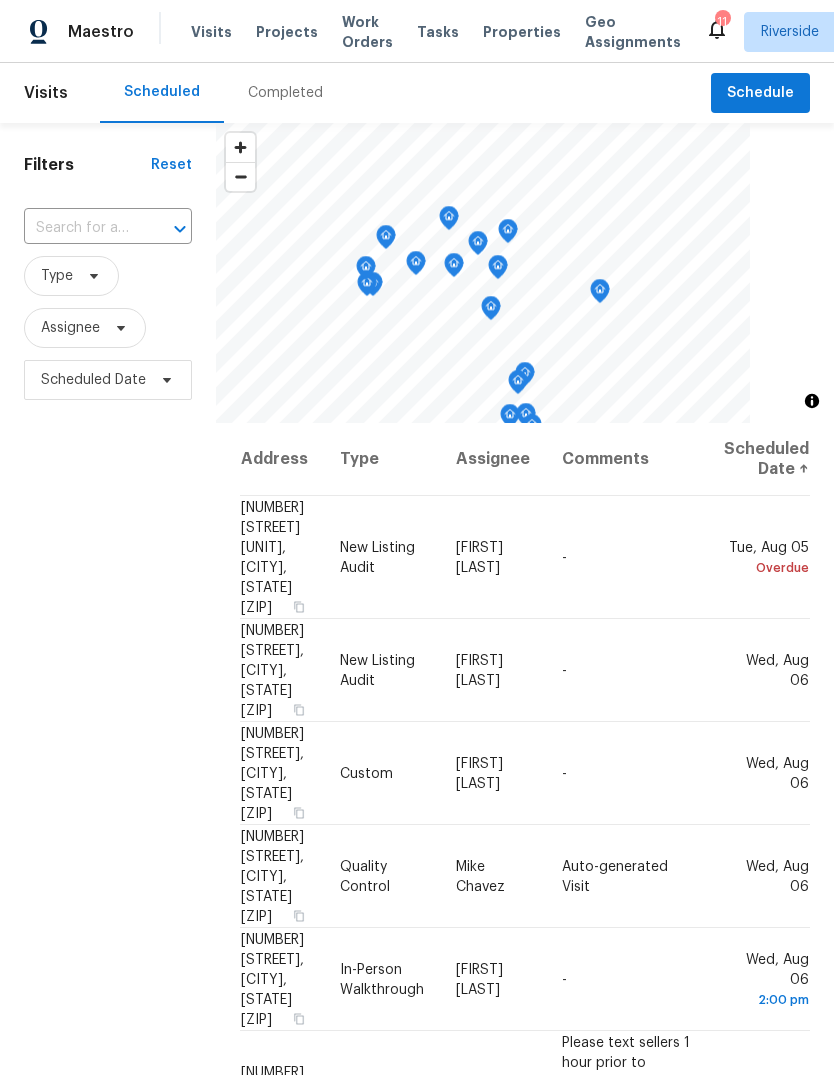 scroll, scrollTop: 0, scrollLeft: 0, axis: both 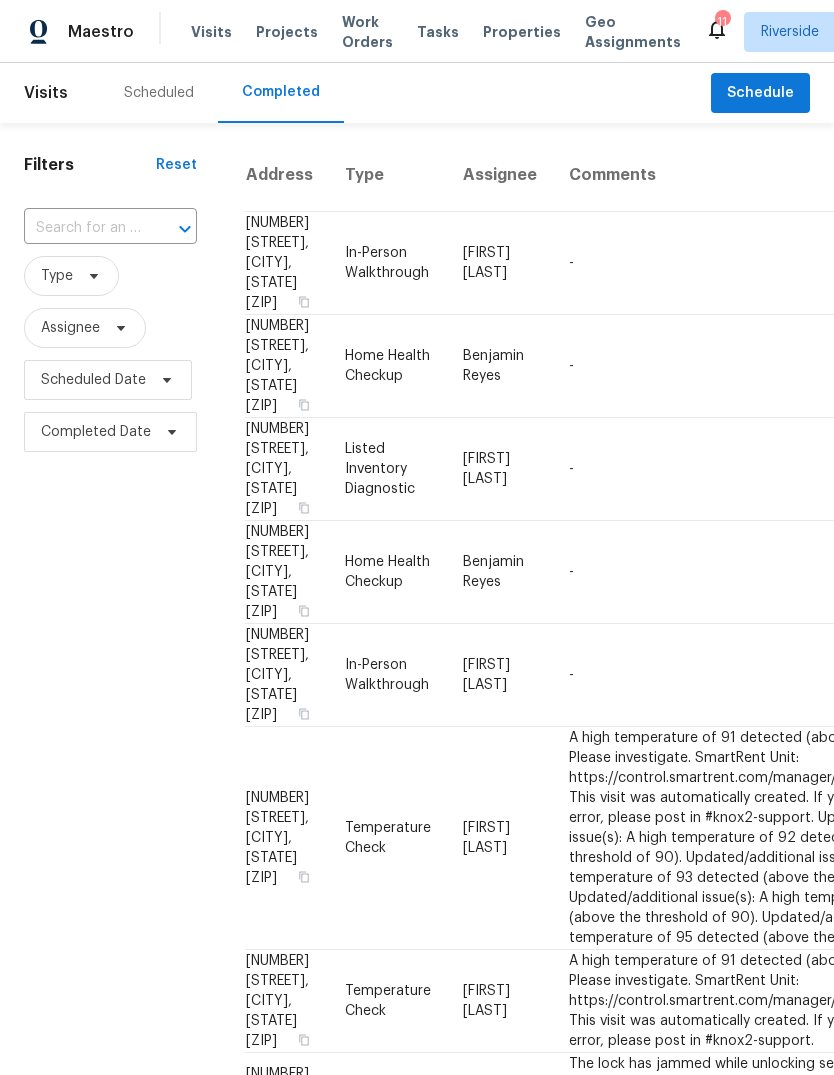 click on "Scheduled" at bounding box center (159, 93) 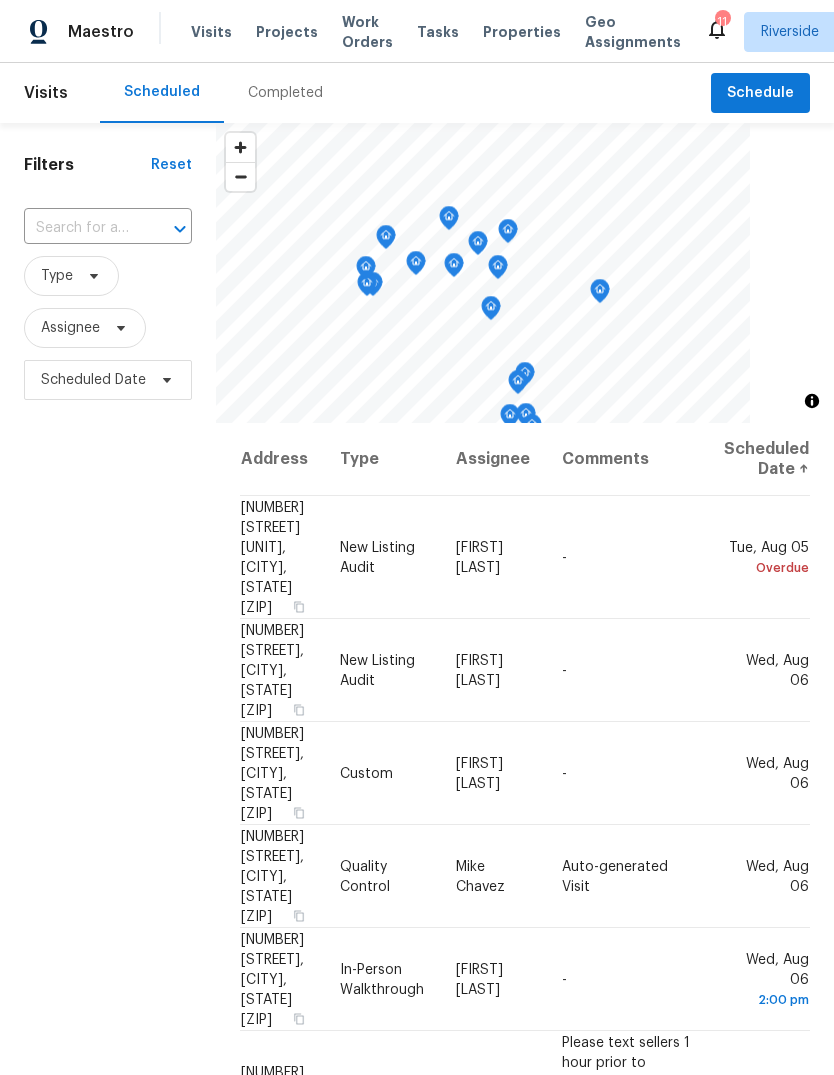 click on "Tasks" at bounding box center [438, 32] 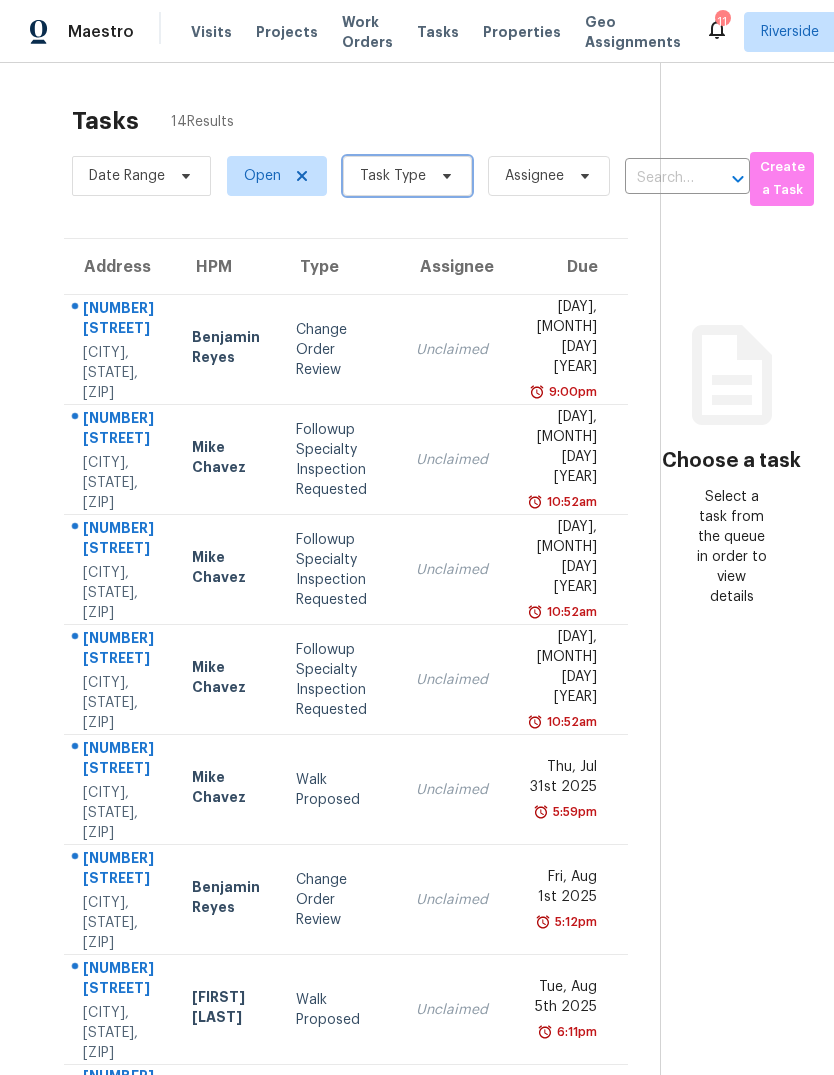 click on "Task Type" at bounding box center (407, 176) 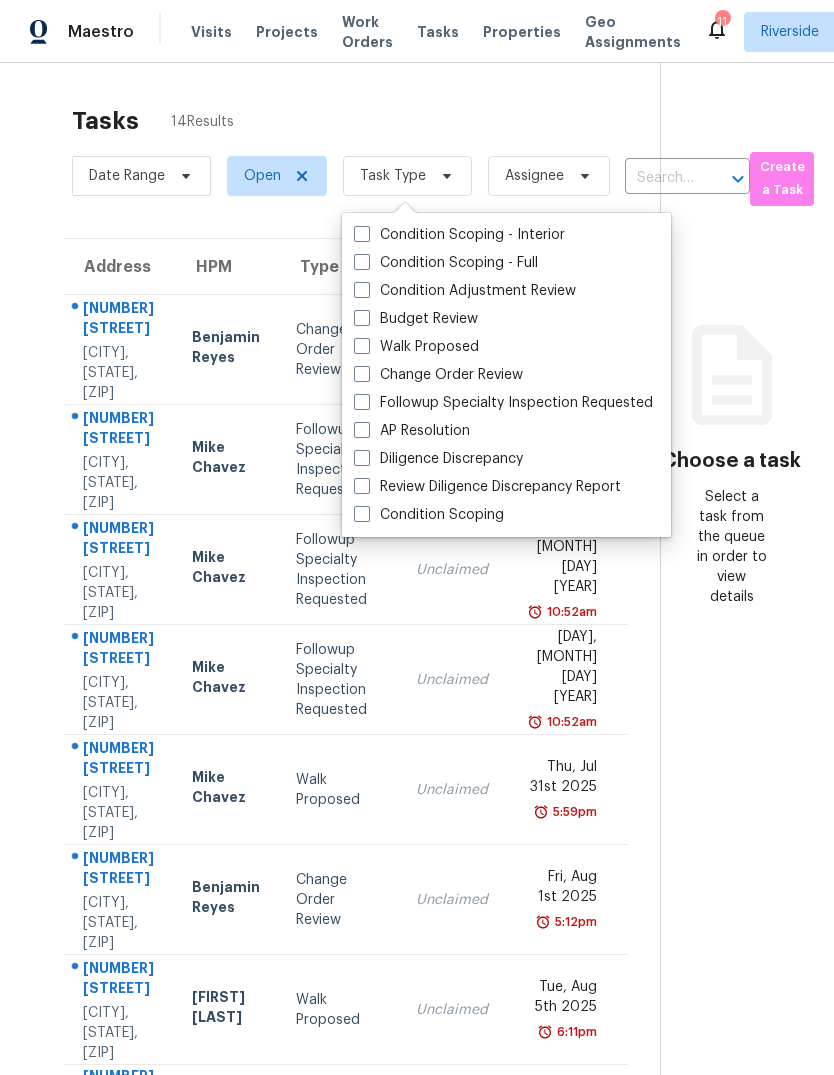 click on "Budget Review" at bounding box center [416, 319] 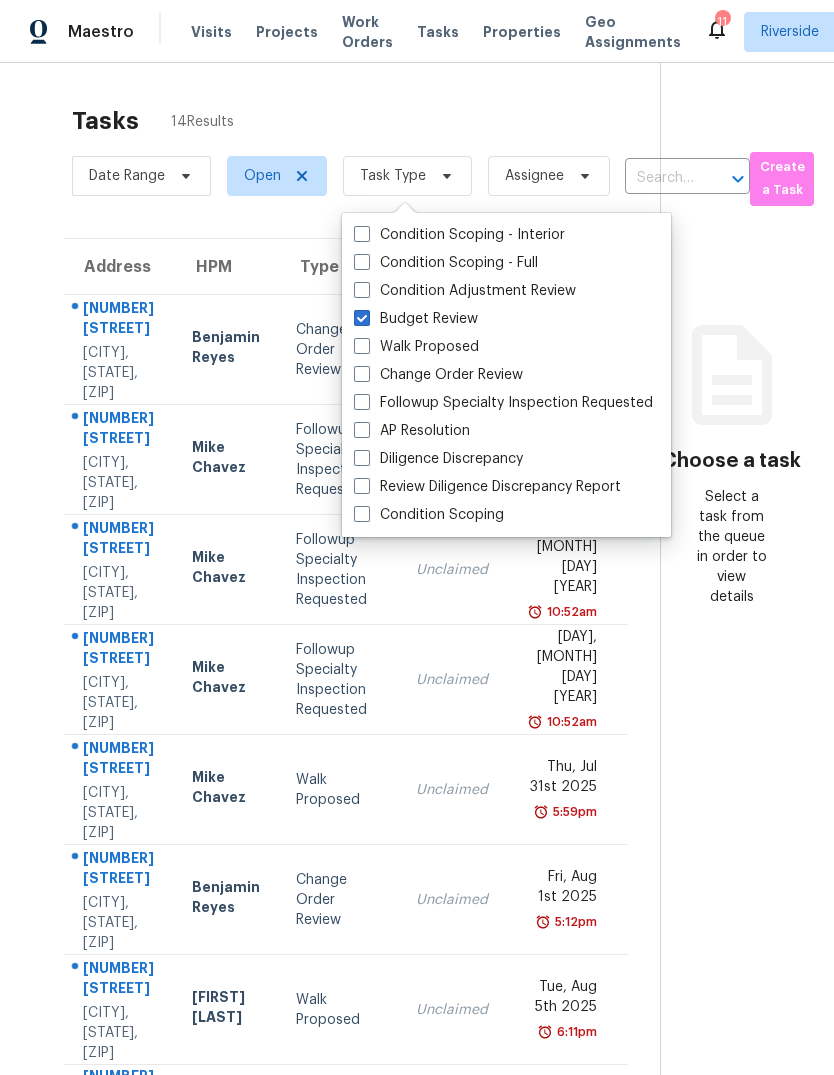 checkbox on "true" 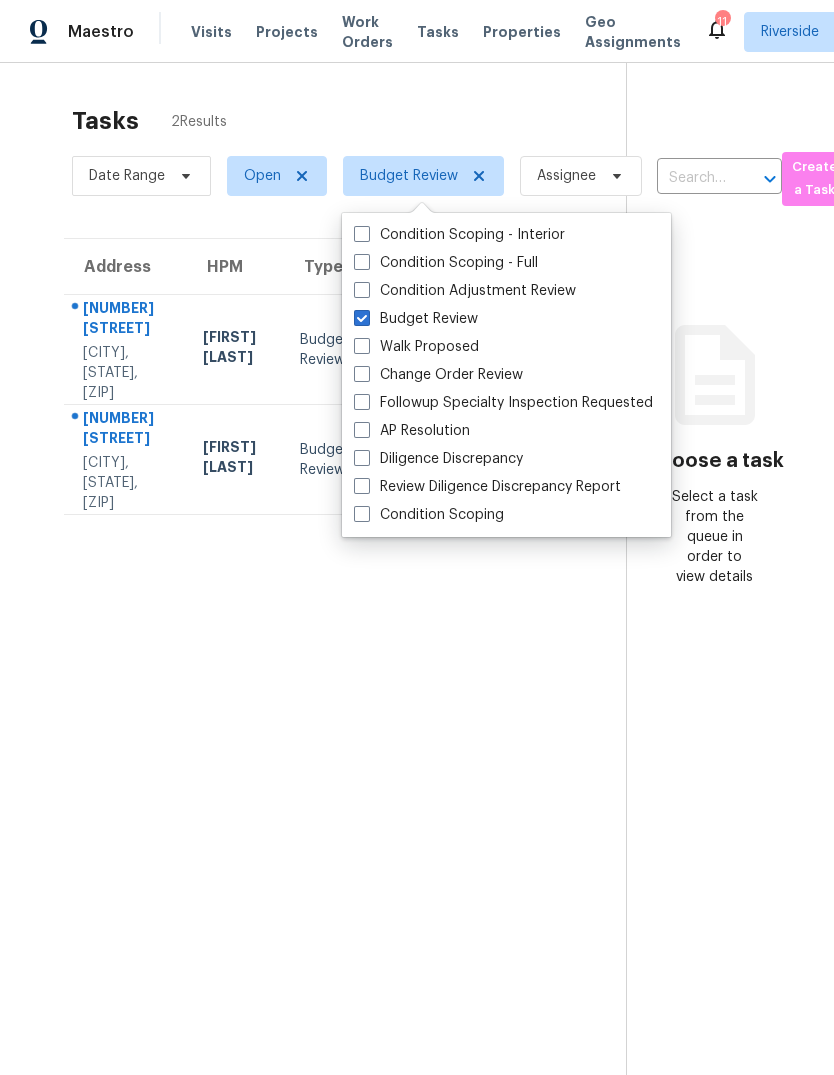 click on "Tasks 2  Results Date Range Open Budget Review Assignee ​ Create a Task Address HPM Type Assignee Due [NUMBER] [STREET]   [CITY], [STATE], [ZIP] [FIRST] [LAST] Budget Review Unclaimed [DAY], [MONTH] [DAY] [YEAR] [TIME] [NUMBER] [STREET]   [CITY], [STATE], [ZIP] [FIRST] [LAST] Budget Review Unclaimed [DAY], [MONTH] [DAY] [YEAR] [TIME]" at bounding box center (329, 616) 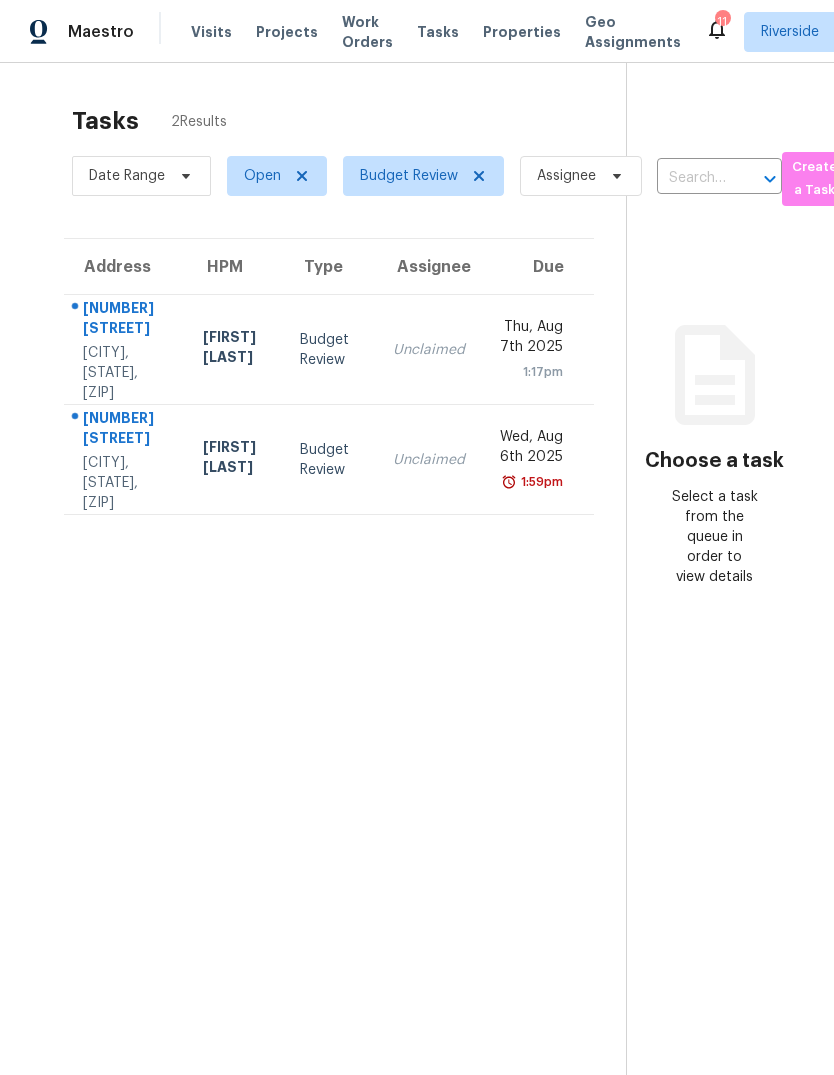 click on "Unclaimed" at bounding box center [429, 460] 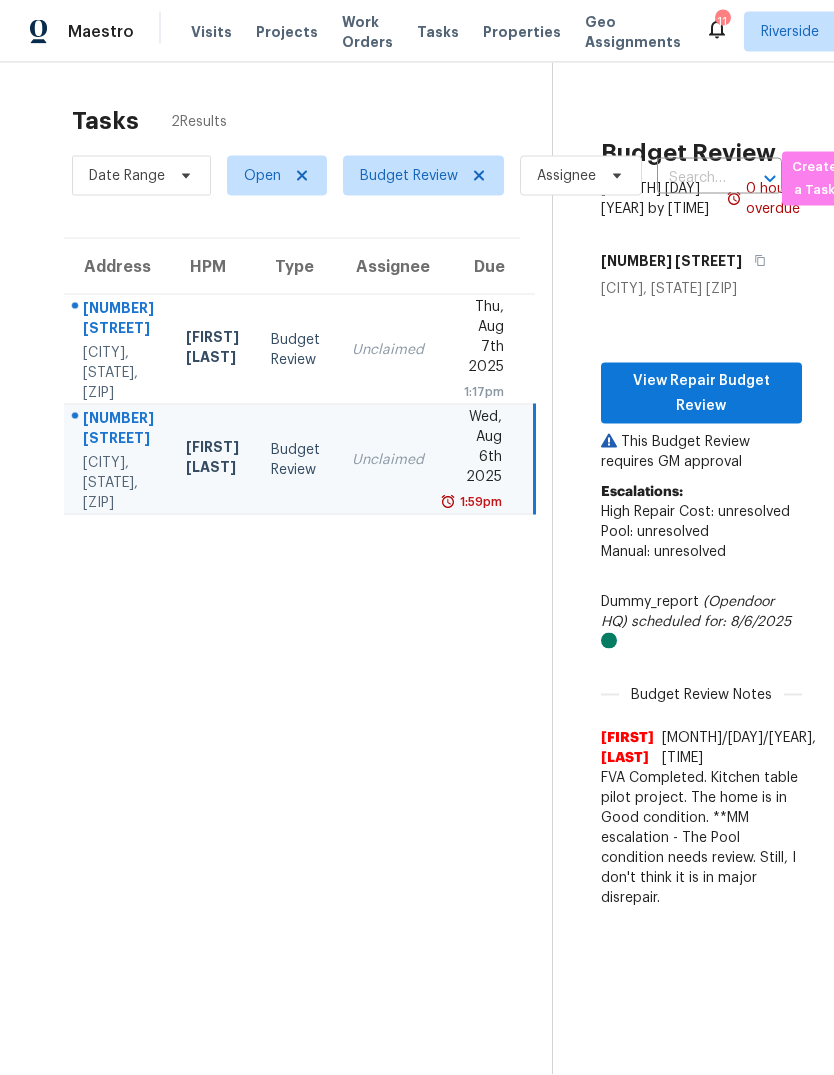 scroll, scrollTop: 75, scrollLeft: 0, axis: vertical 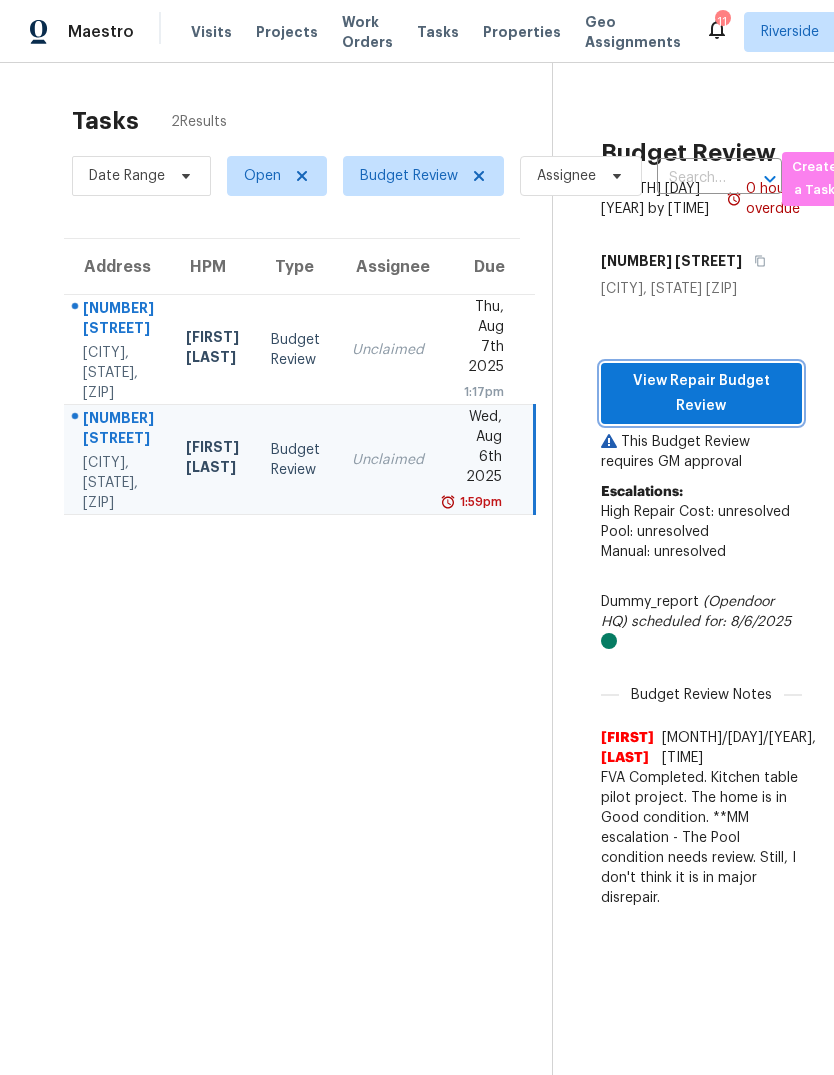click on "View Repair Budget Review" at bounding box center [701, 393] 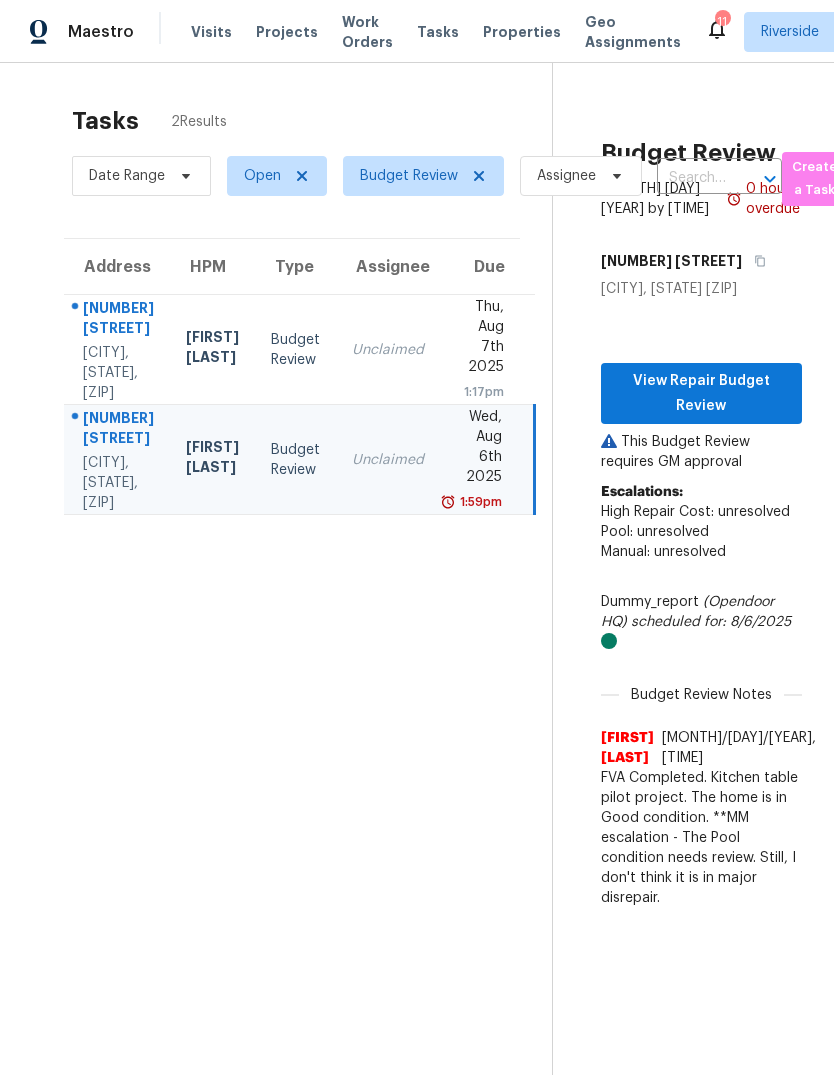 scroll, scrollTop: 0, scrollLeft: 0, axis: both 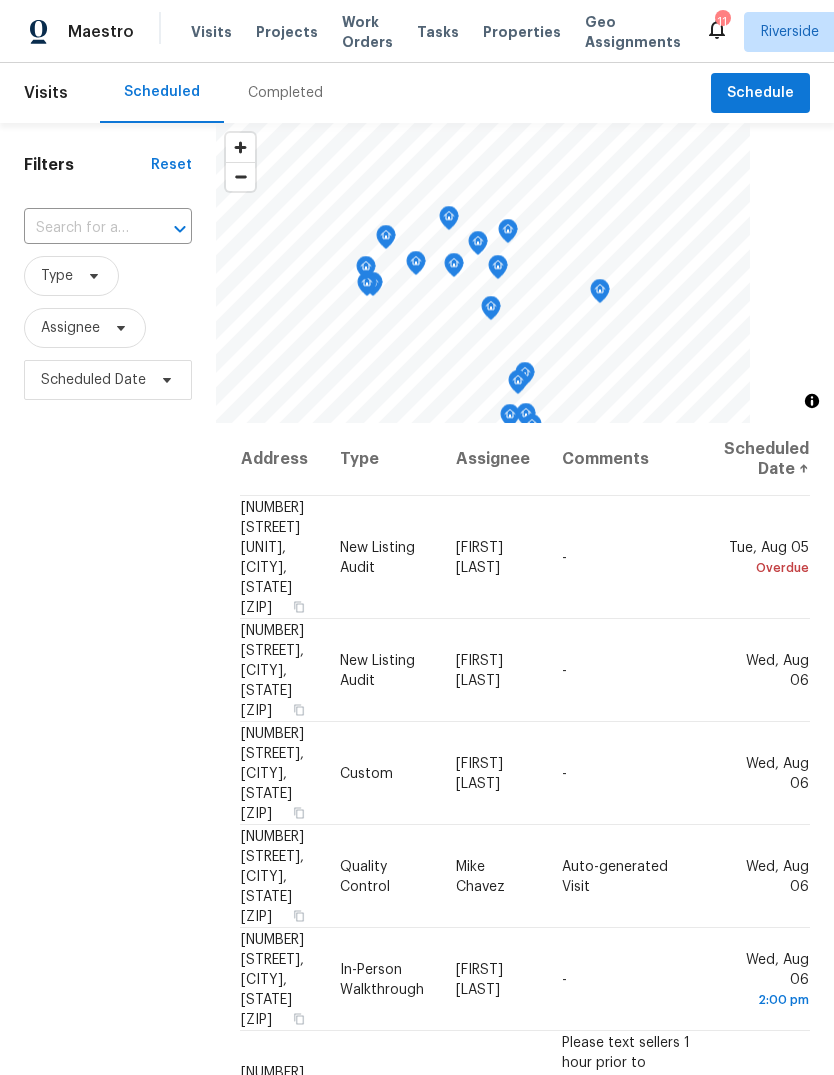 click on "Completed" at bounding box center [285, 93] 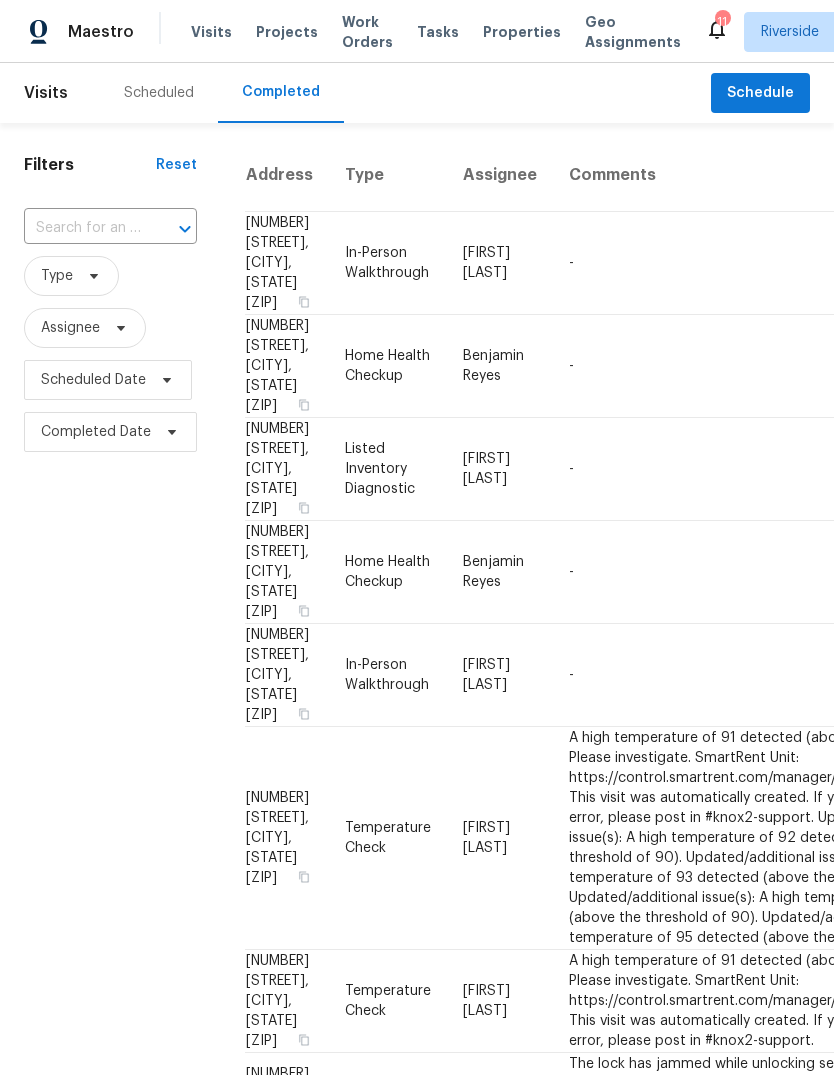 click on "Scheduled" at bounding box center [159, 93] 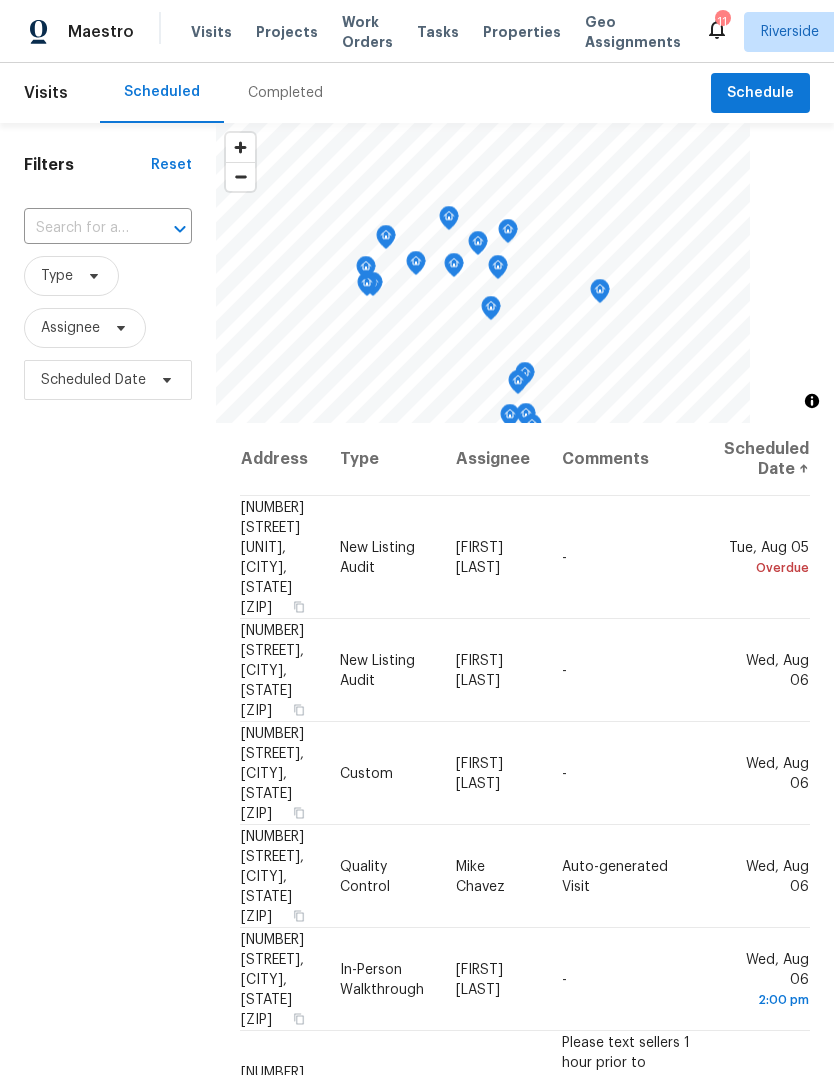 scroll, scrollTop: 0, scrollLeft: 0, axis: both 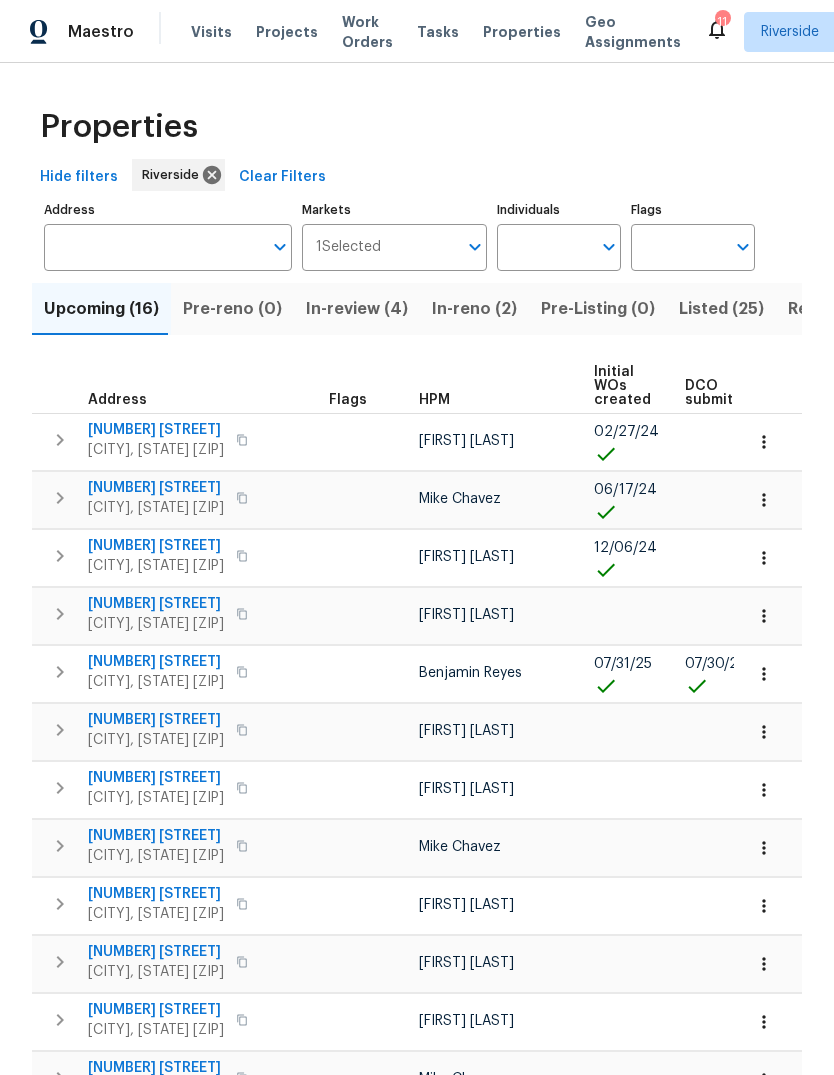 click on "Visits" at bounding box center (211, 32) 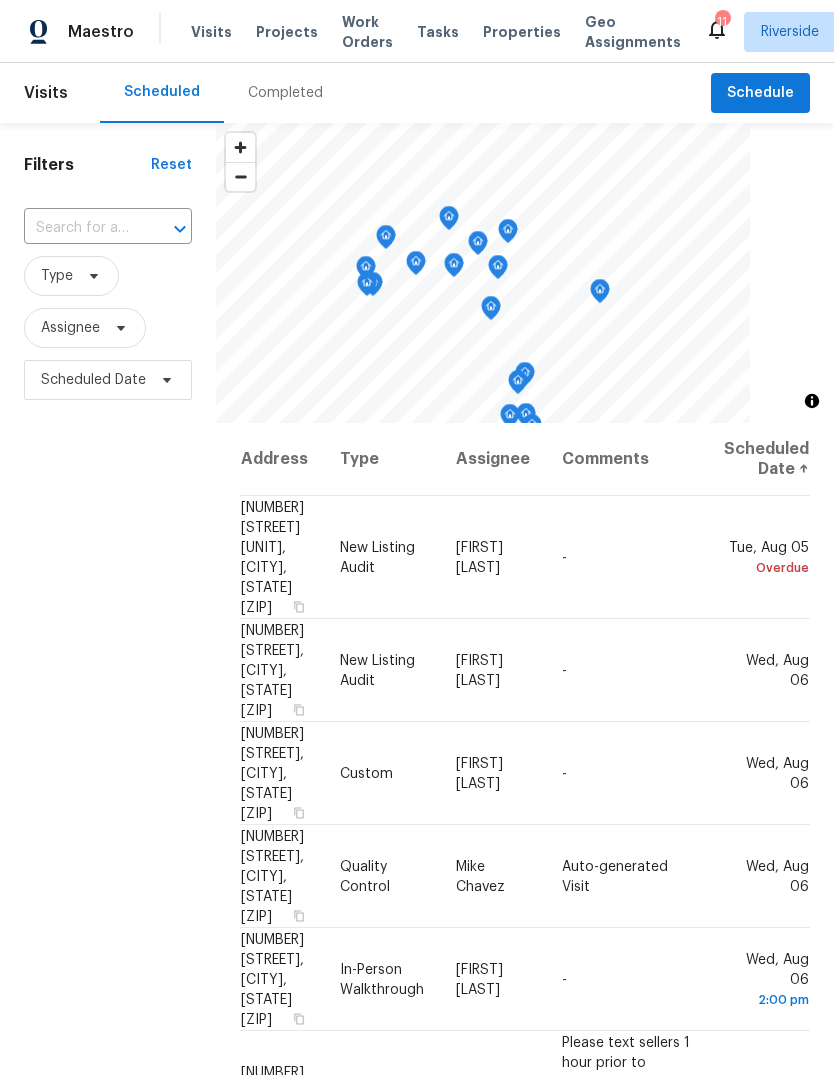 click on "Completed" at bounding box center (285, 93) 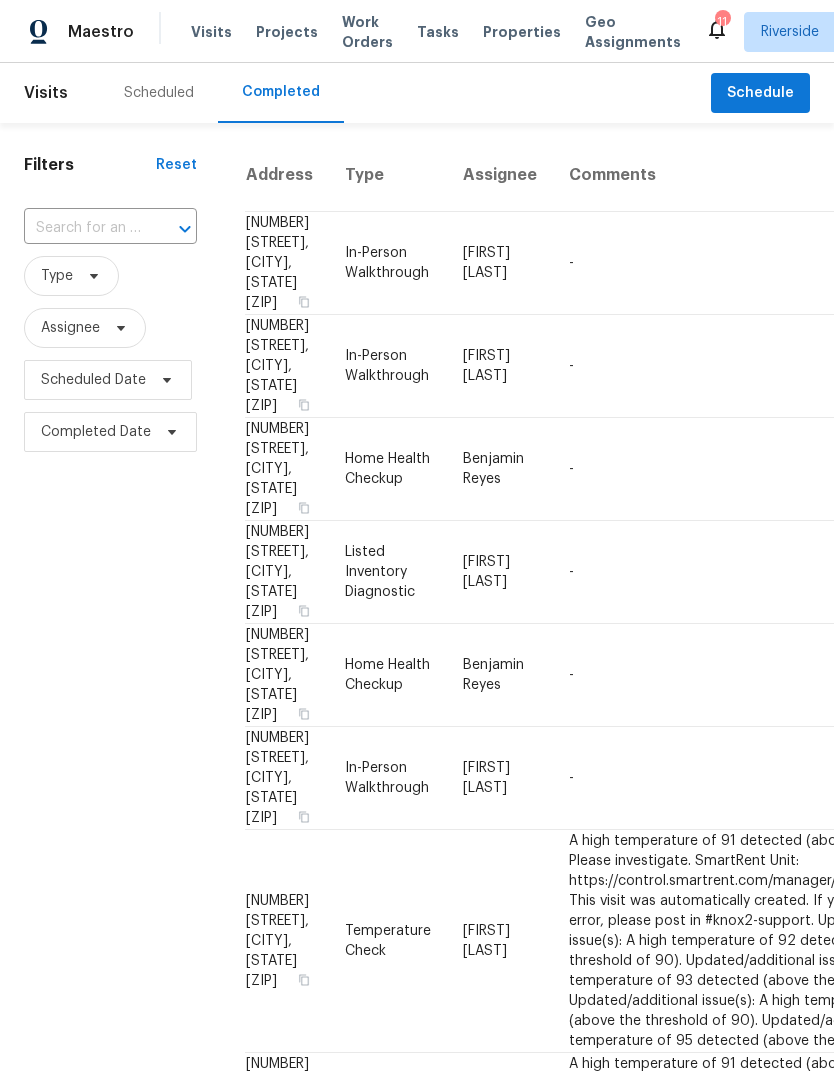 click on "Scheduled" at bounding box center (159, 93) 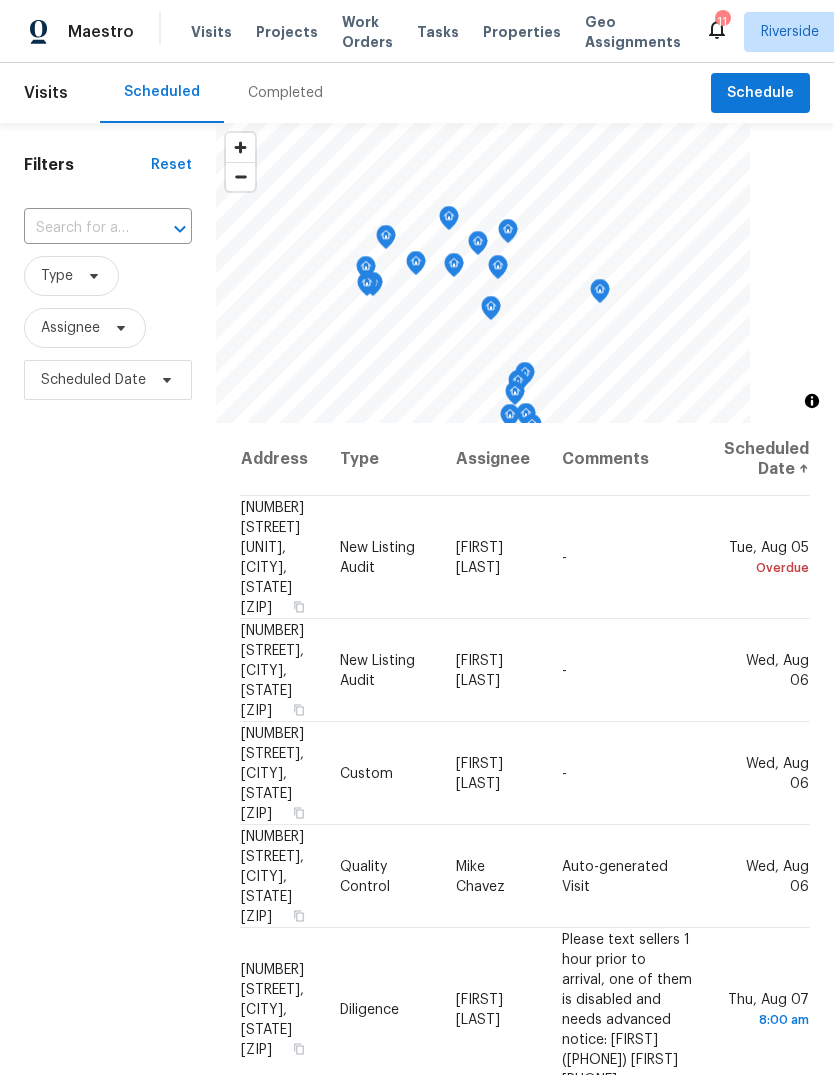 click on "Properties" at bounding box center (522, 32) 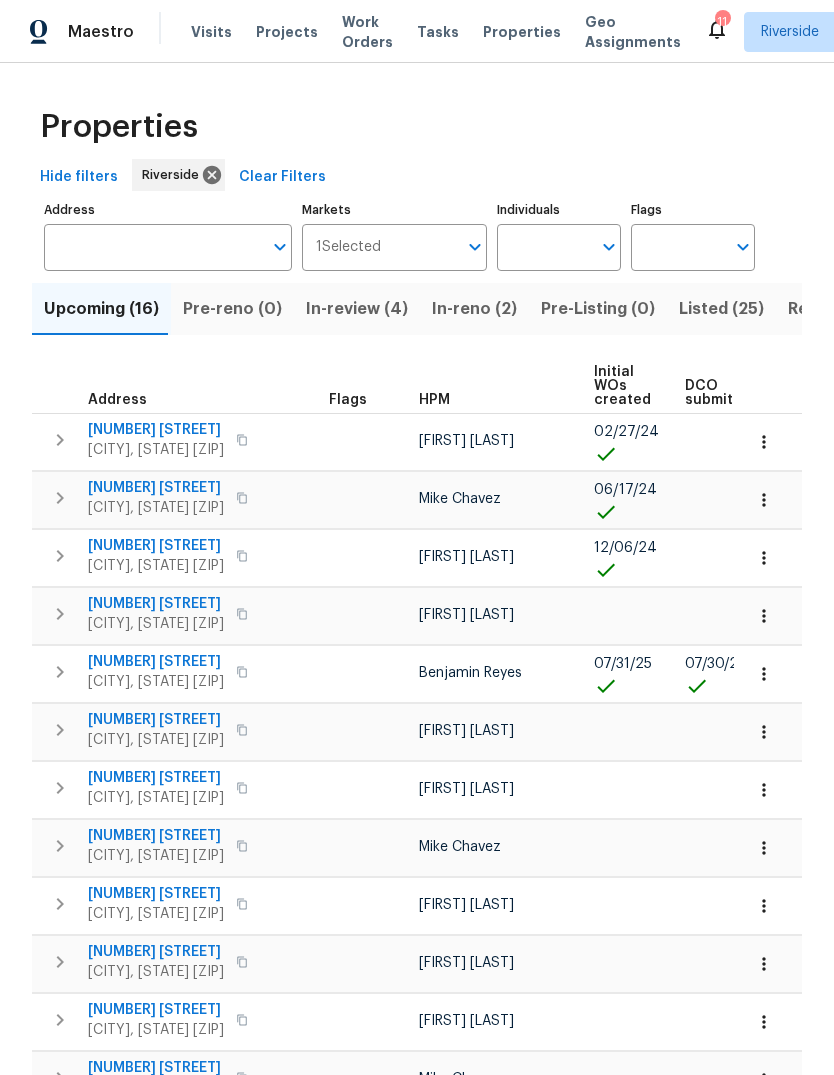 click on "In-reno (2)" at bounding box center (474, 309) 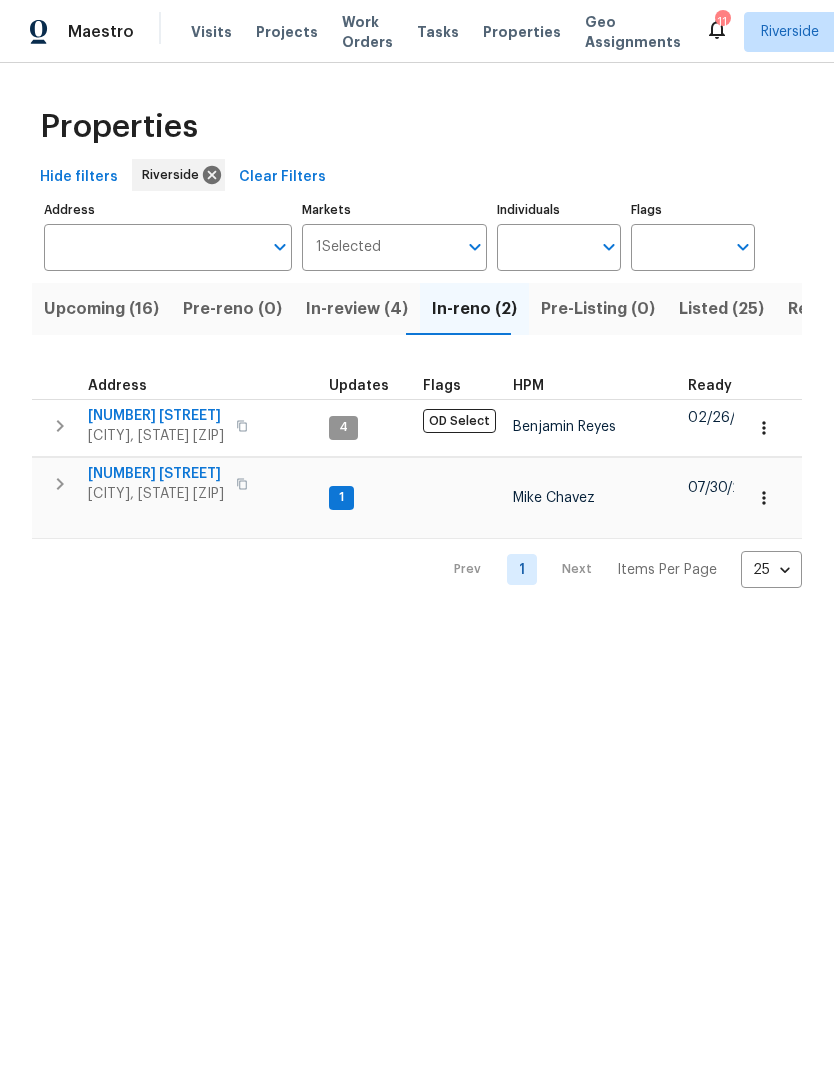 scroll, scrollTop: 0, scrollLeft: 0, axis: both 